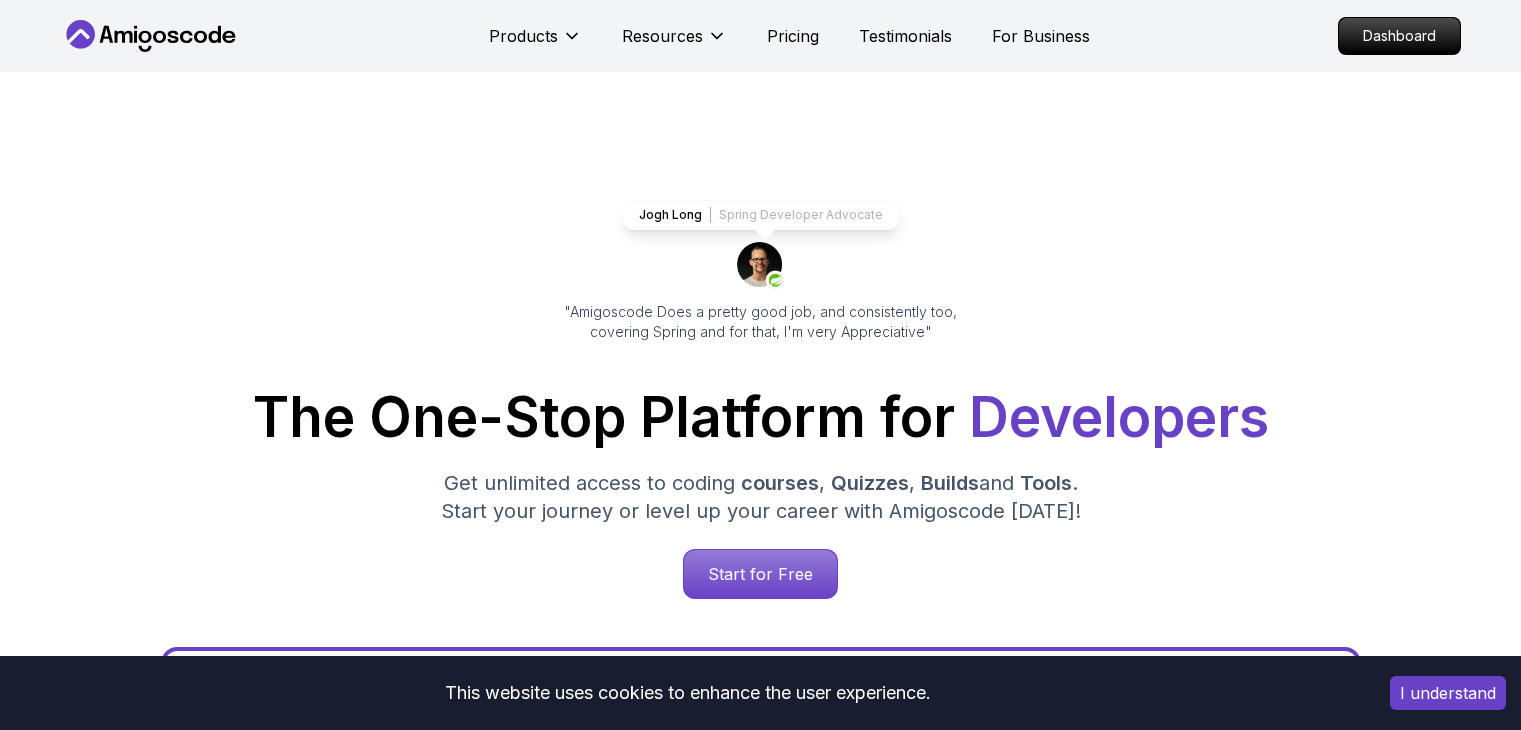 scroll, scrollTop: 0, scrollLeft: 0, axis: both 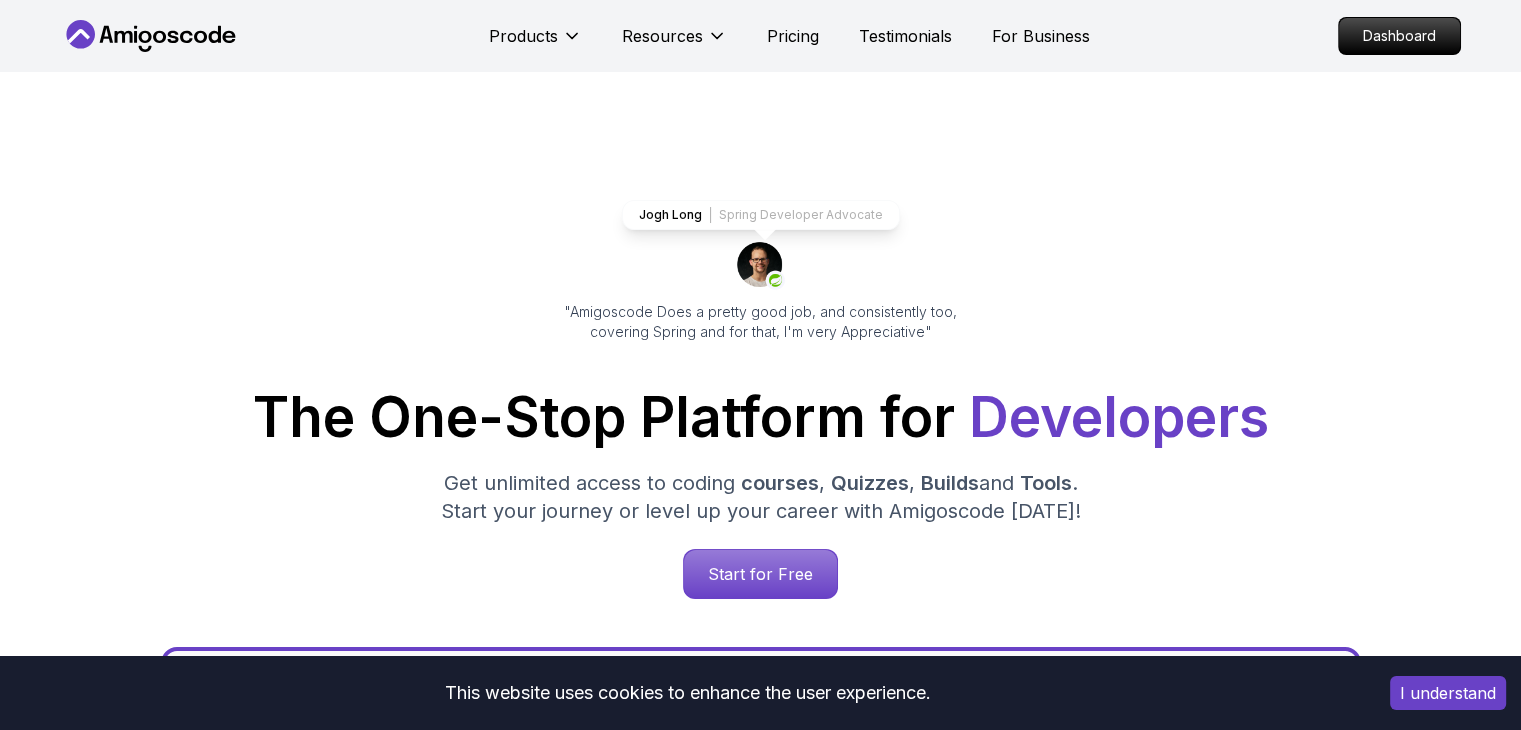 click on "Products Resources Pricing Testimonials For Business Dashboard" at bounding box center (761, 36) 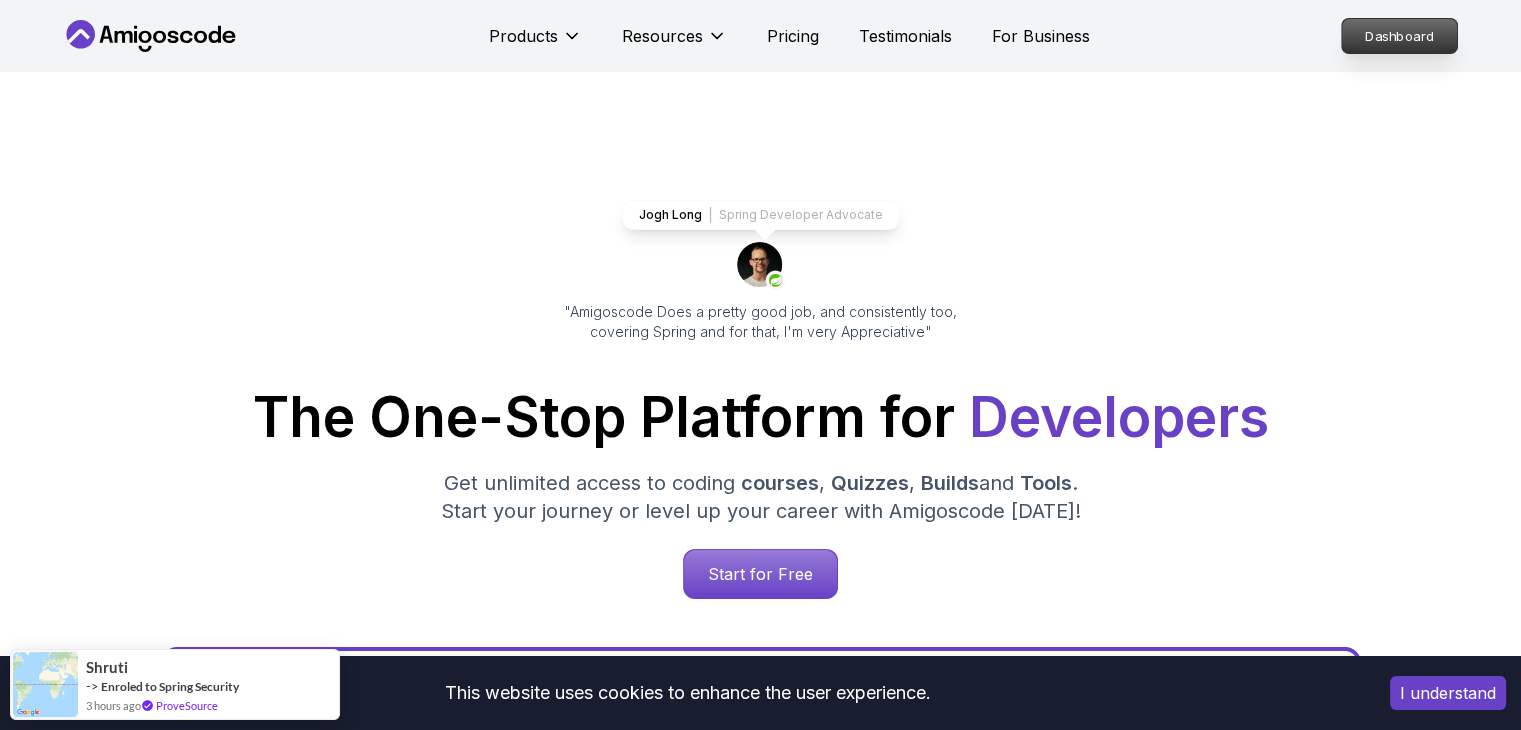 click on "Dashboard" at bounding box center (1399, 36) 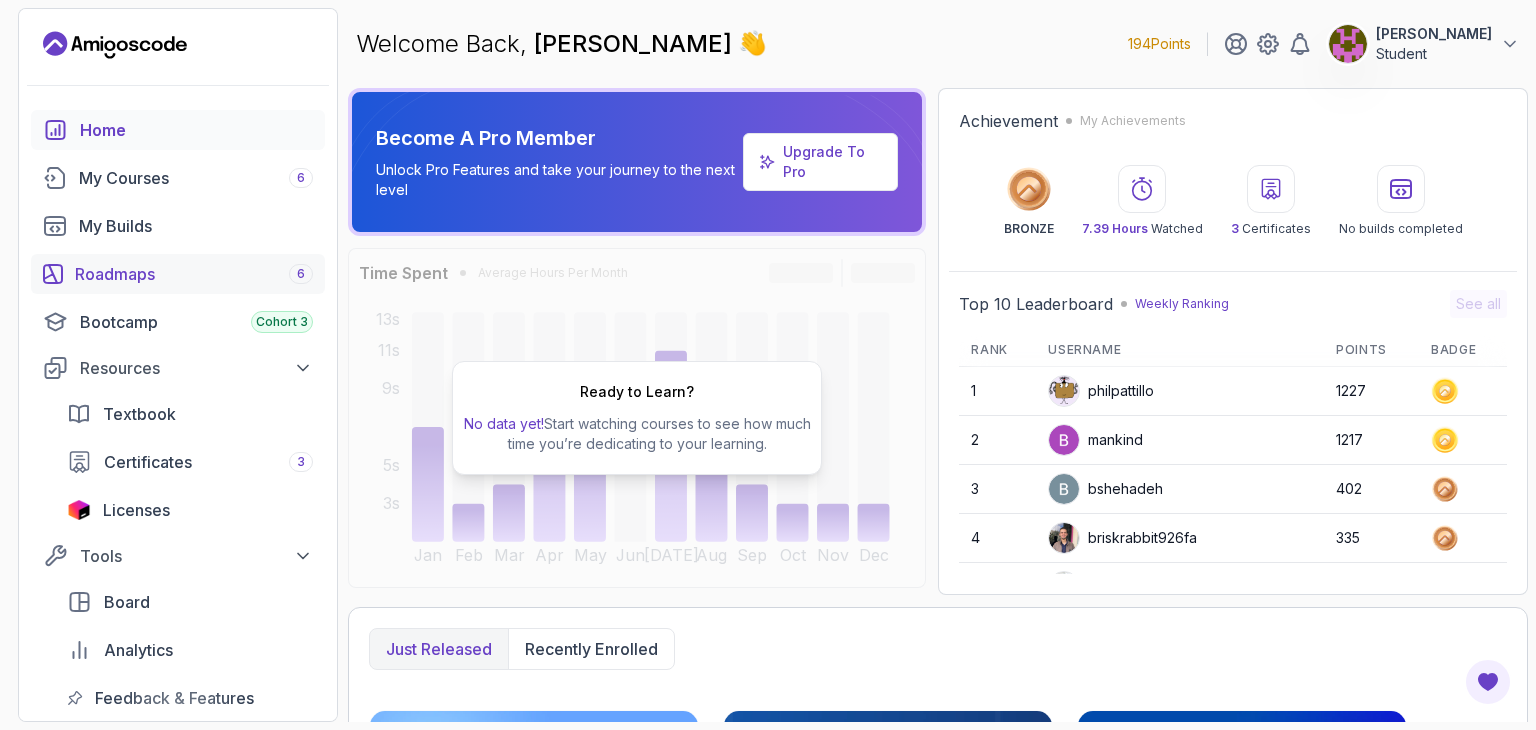 click on "Roadmaps 6" at bounding box center [194, 274] 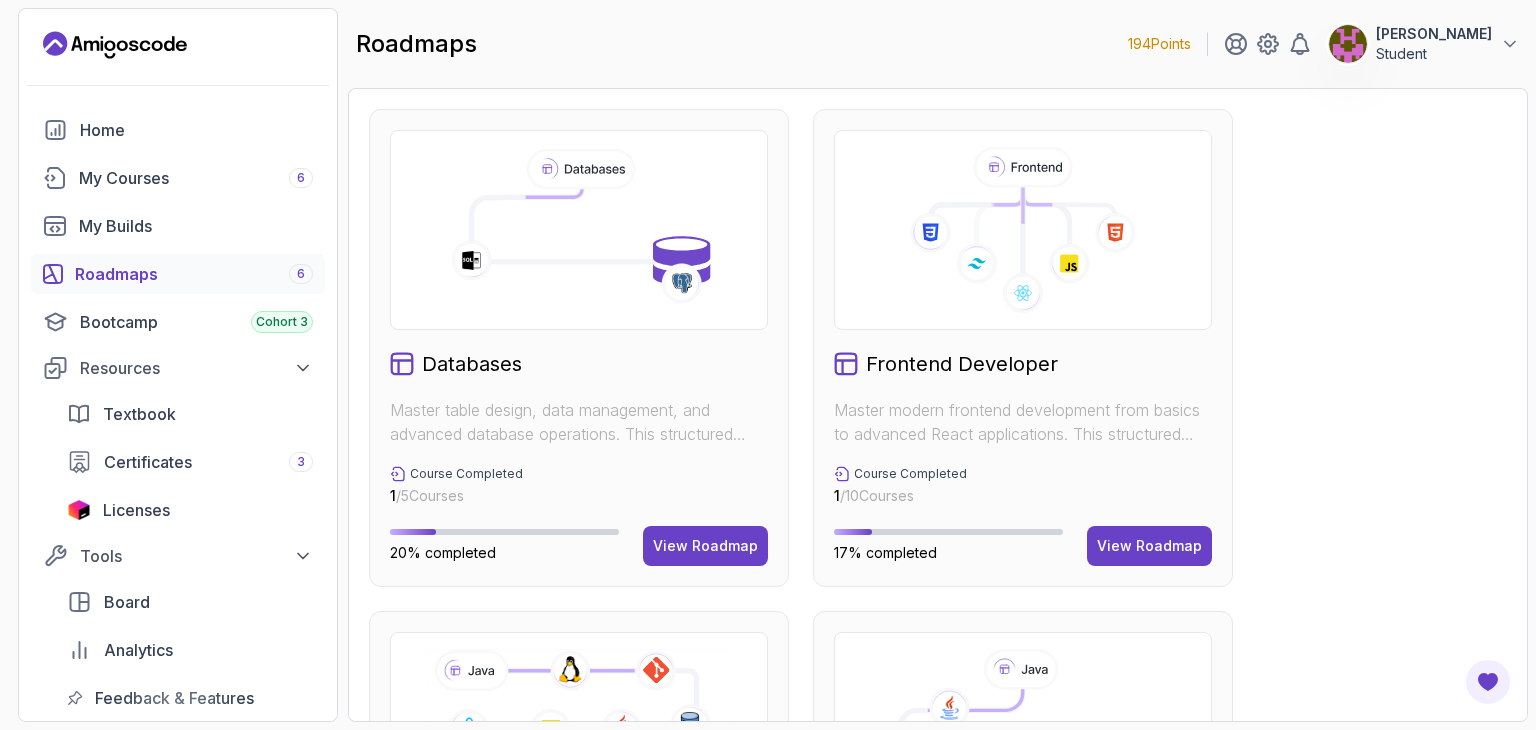 click on "194  Points [PERSON_NAME] Student Home My Courses 6 My Builds Roadmaps 6 Bootcamp Cohort 3 Resources Textbook Certificates 3 Licenses Tools Board Analytics Feedback & Features Become A Pro Member Unlock Pro Features and take your journey to the next level Upgrade To Pro roadmaps   194  Points [PERSON_NAME] Student Databases Master table design, data management, and advanced database operations. This structured learning path will take you from database fundamentals to advanced SQL queries. Course Completed 1 / 5  Courses 20% completed View Roadmap Frontend Developer Master modern frontend development from basics to advanced React applications. This structured learning path will take you from HTML fundamentals to building complex React applications. Course Completed 1 / 10  Courses 17% completed View Roadmap Java Full Stack Learn how to build full stack applications with Java and Spring Boot Course Completed 3 / 29  Courses Builds Completed 0 / 4  Builds 11% completed View Roadmap Core Java (Java Master Class) 1" at bounding box center [768, 365] 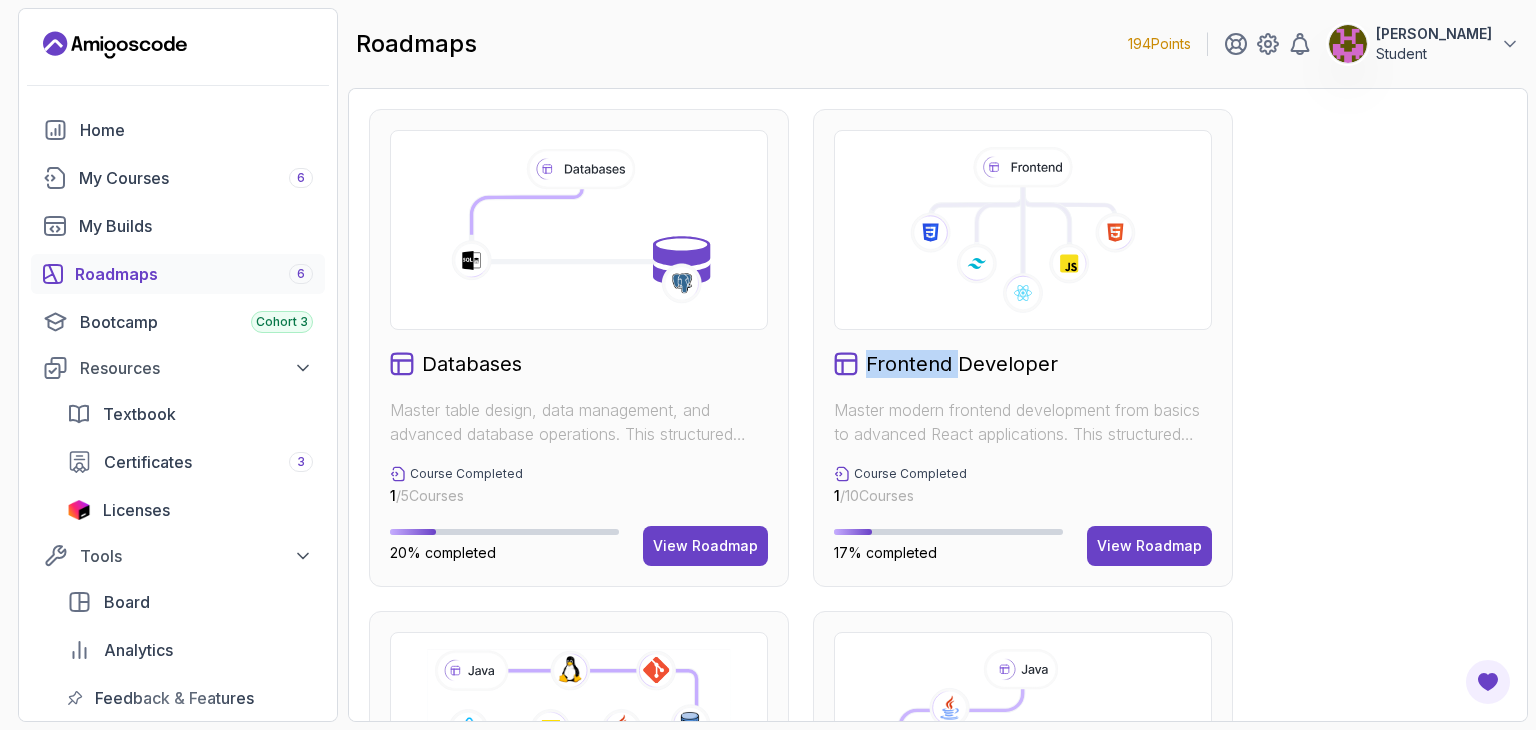 click on "Databases Master table design, data management, and advanced database operations. This structured learning path will take you from database fundamentals to advanced SQL queries. Course Completed 1 / 5  Courses 20% completed View Roadmap Frontend Developer Master modern frontend development from basics to advanced React applications. This structured learning path will take you from HTML fundamentals to building complex React applications. Course Completed 1 / 10  Courses 17% completed View Roadmap Java Full Stack Learn how to build full stack applications with Java and Spring Boot Course Completed 3 / 29  Courses Builds Completed 0 / 4  Builds 11% completed View Roadmap Core Java (Java Master Class) Learn how to build full stack applications with Java and Spring Boot Course Completed 1 / 18  Courses 7% completed View Roadmap Software Testing Master software testing and testing frameworks. This structured learning path will take you from unit testing to integration testing. Course Completed 0 / 4  Courses 0 /" at bounding box center (938, 850) 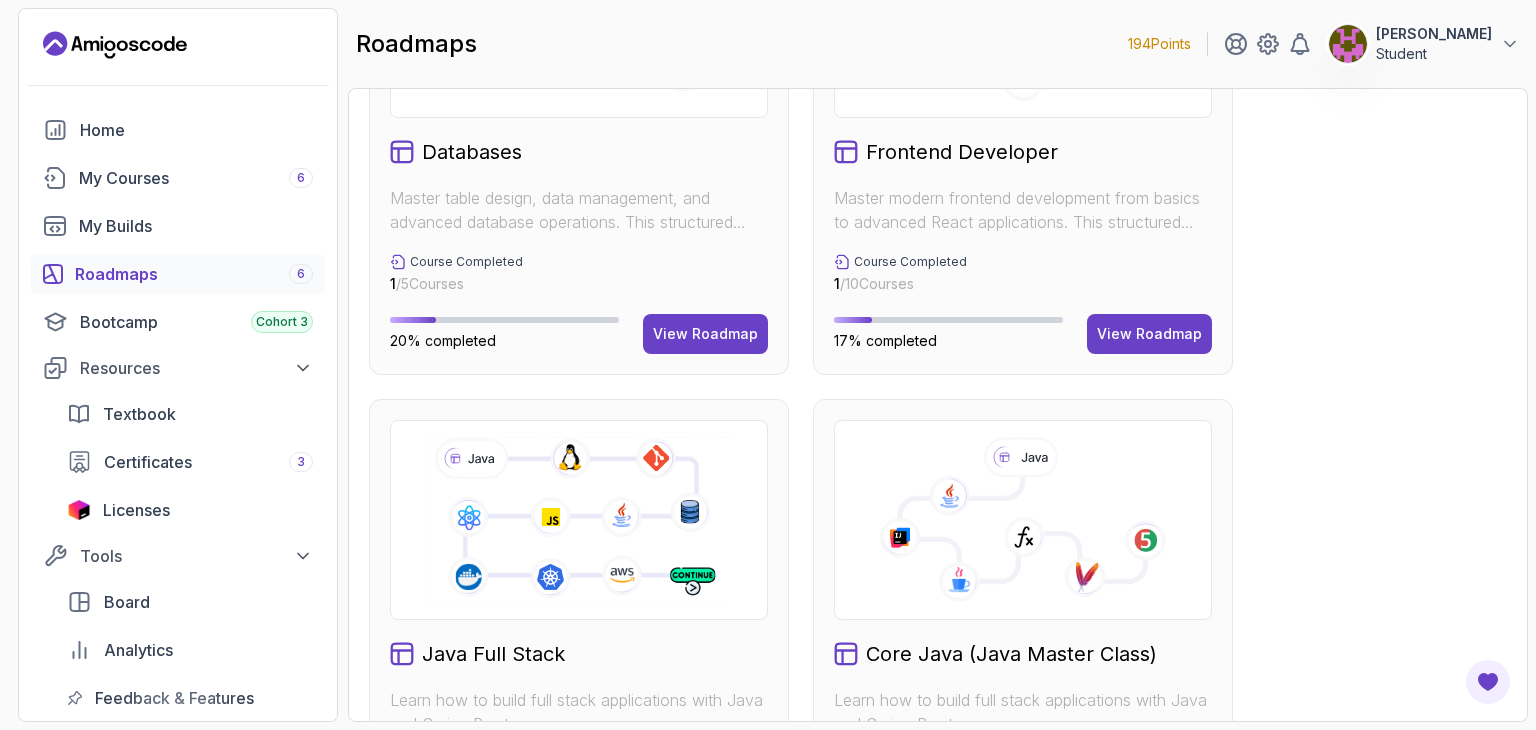 scroll, scrollTop: 208, scrollLeft: 0, axis: vertical 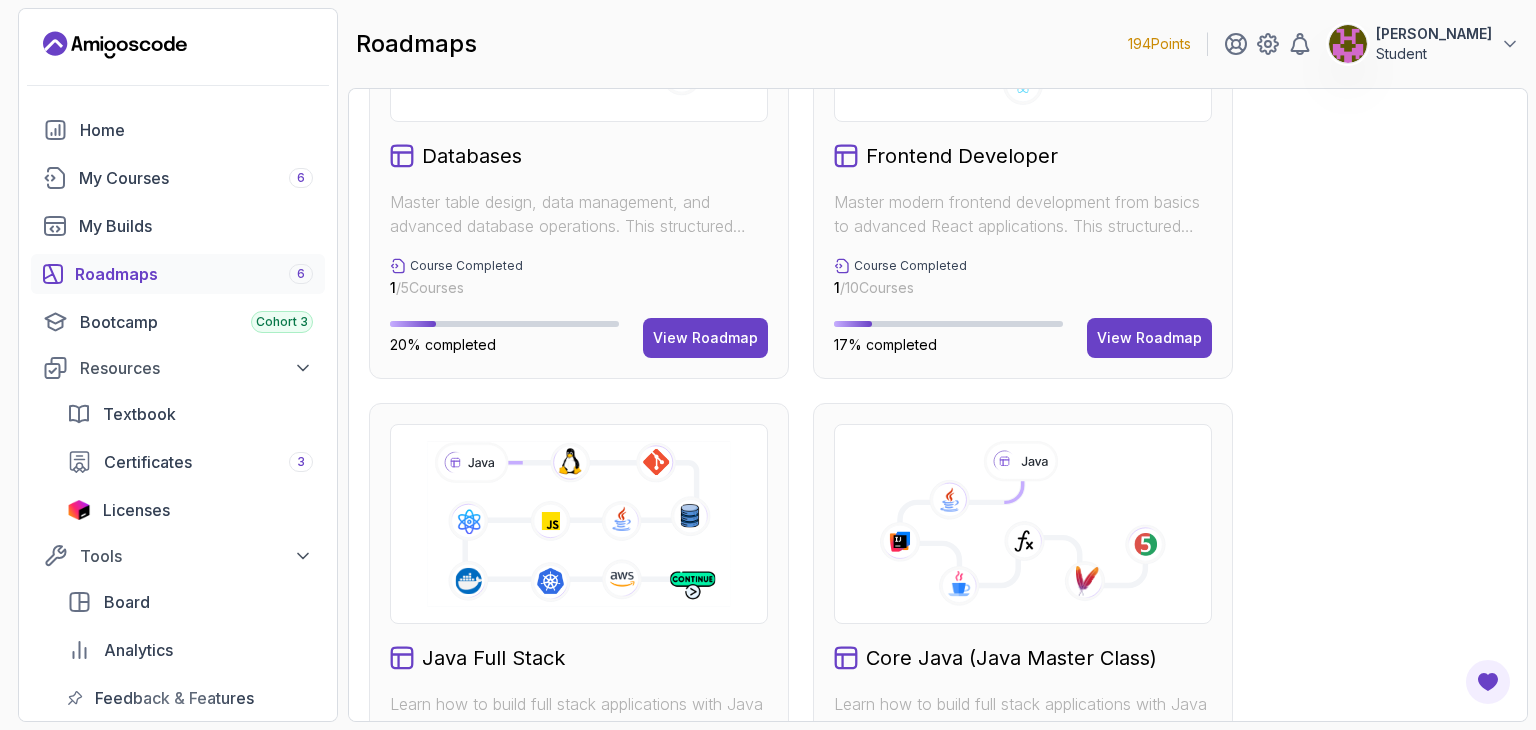click 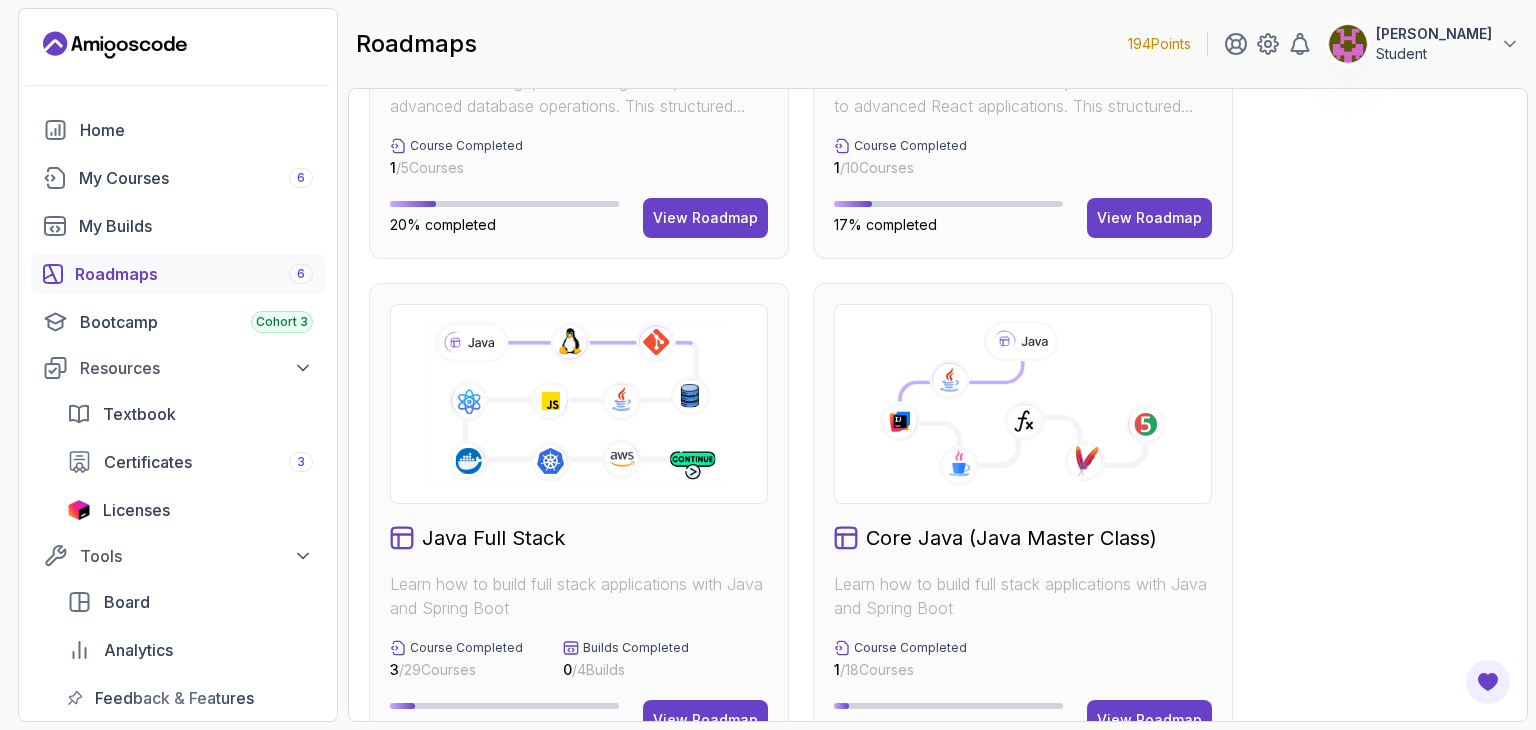 scroll, scrollTop: 488, scrollLeft: 0, axis: vertical 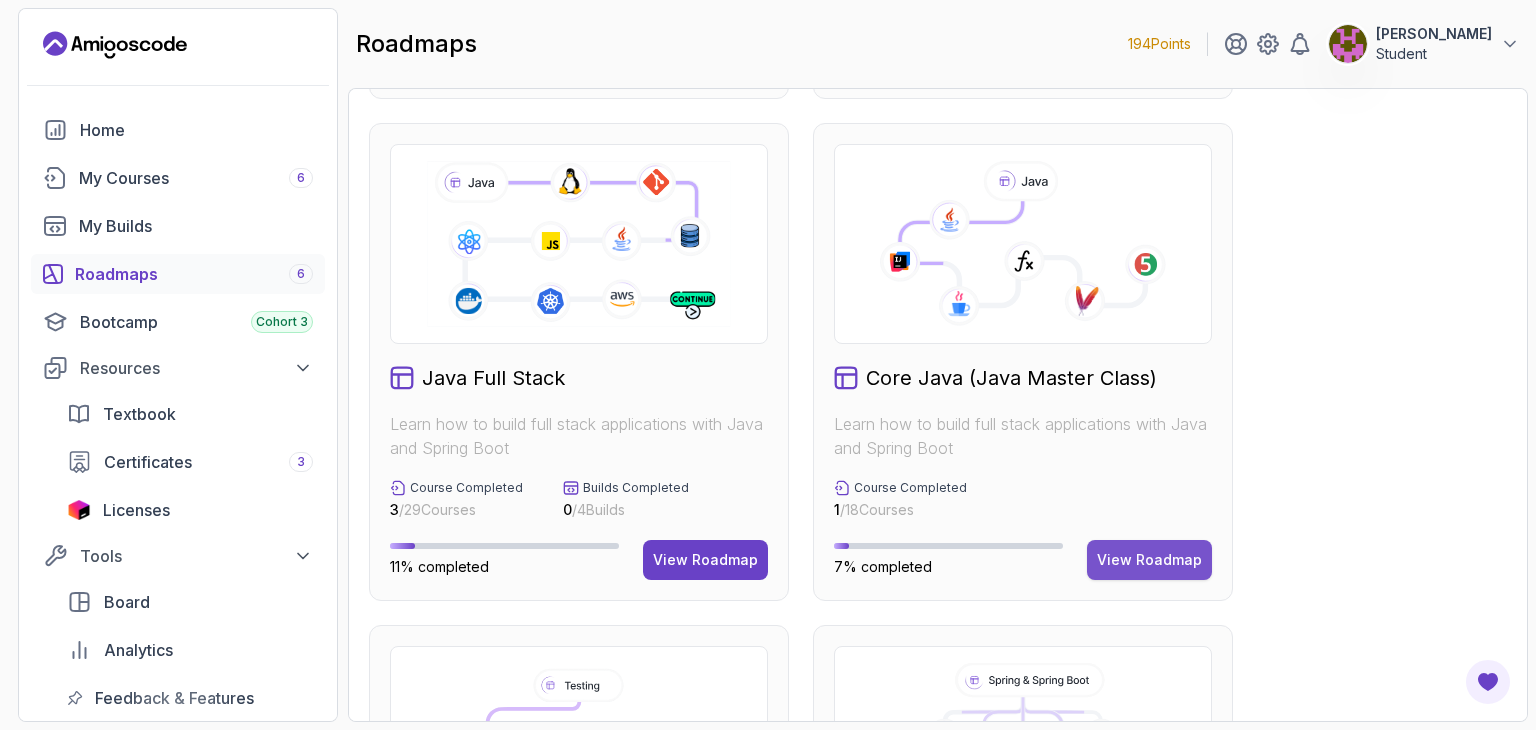click on "View Roadmap" at bounding box center [1149, 560] 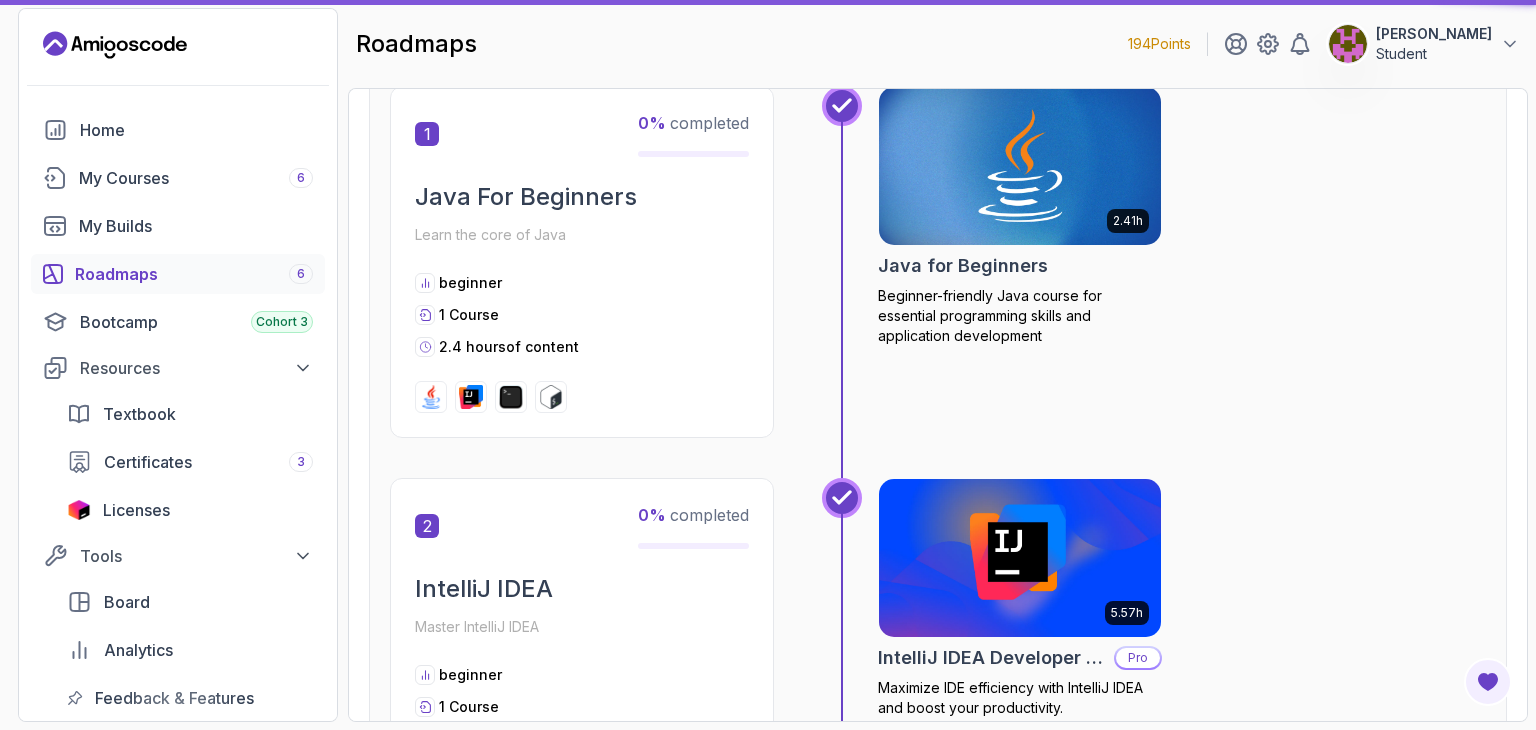 scroll, scrollTop: 20, scrollLeft: 0, axis: vertical 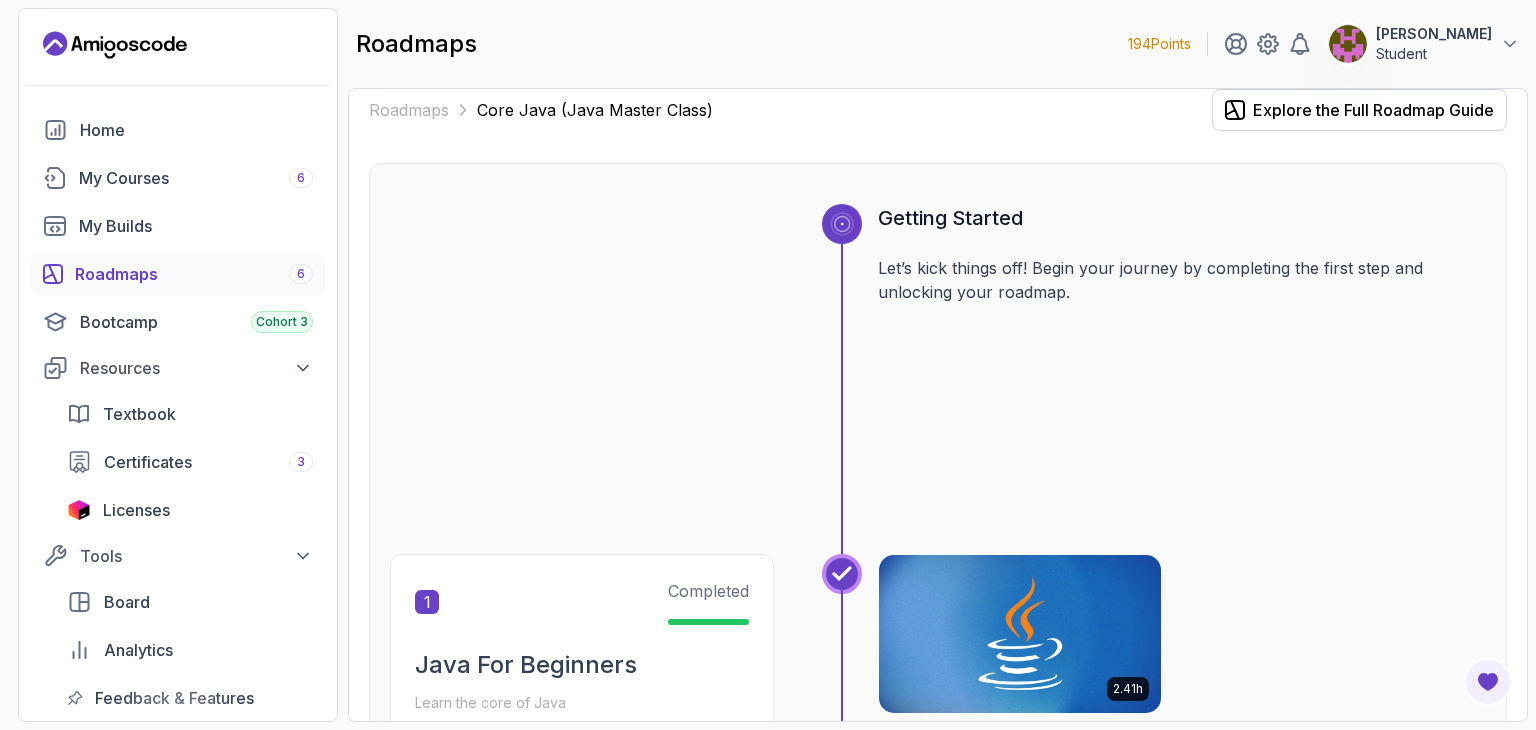 click on "Getting Started Let’s kick things off! Begin your journey by completing the first step and unlocking your roadmap." at bounding box center (1182, 379) 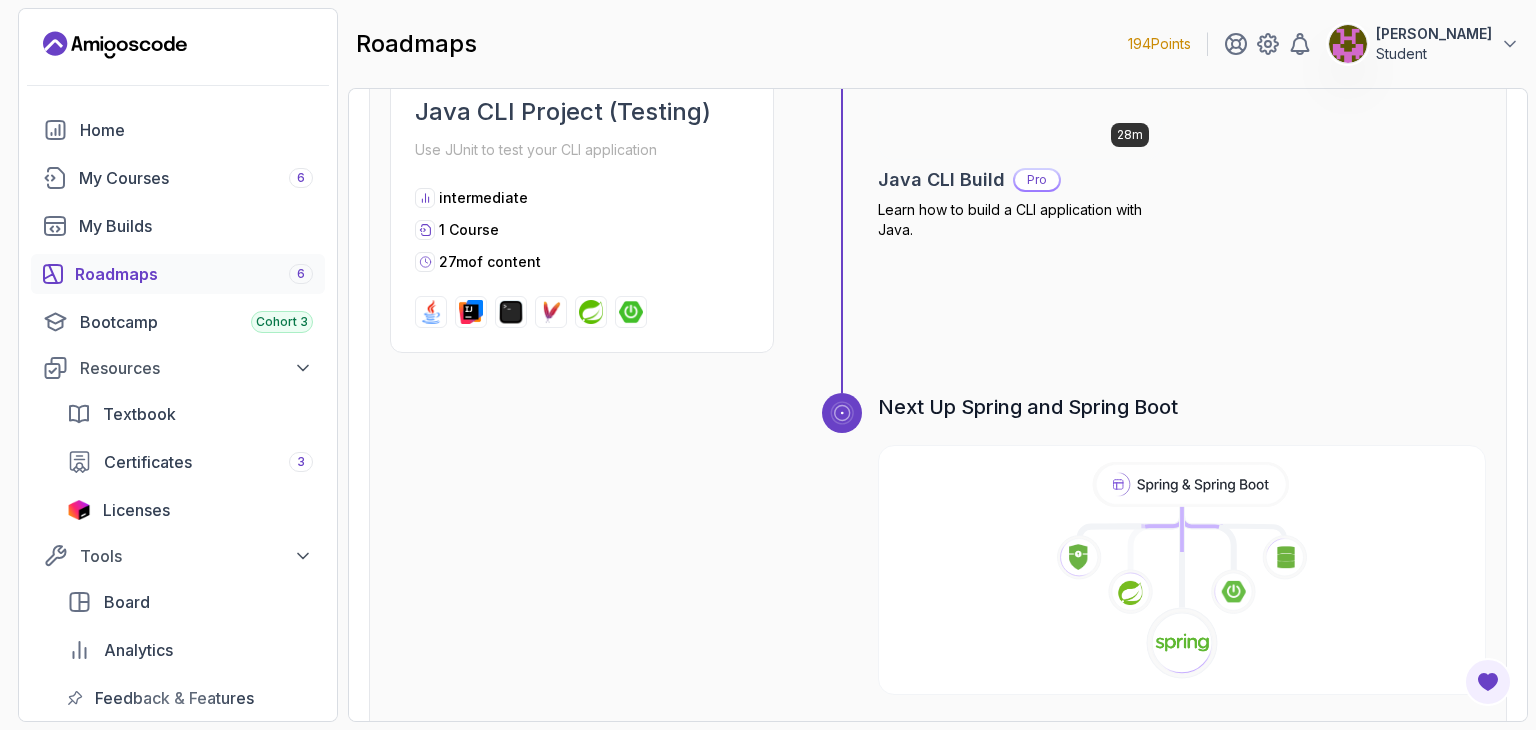 scroll, scrollTop: 6481, scrollLeft: 0, axis: vertical 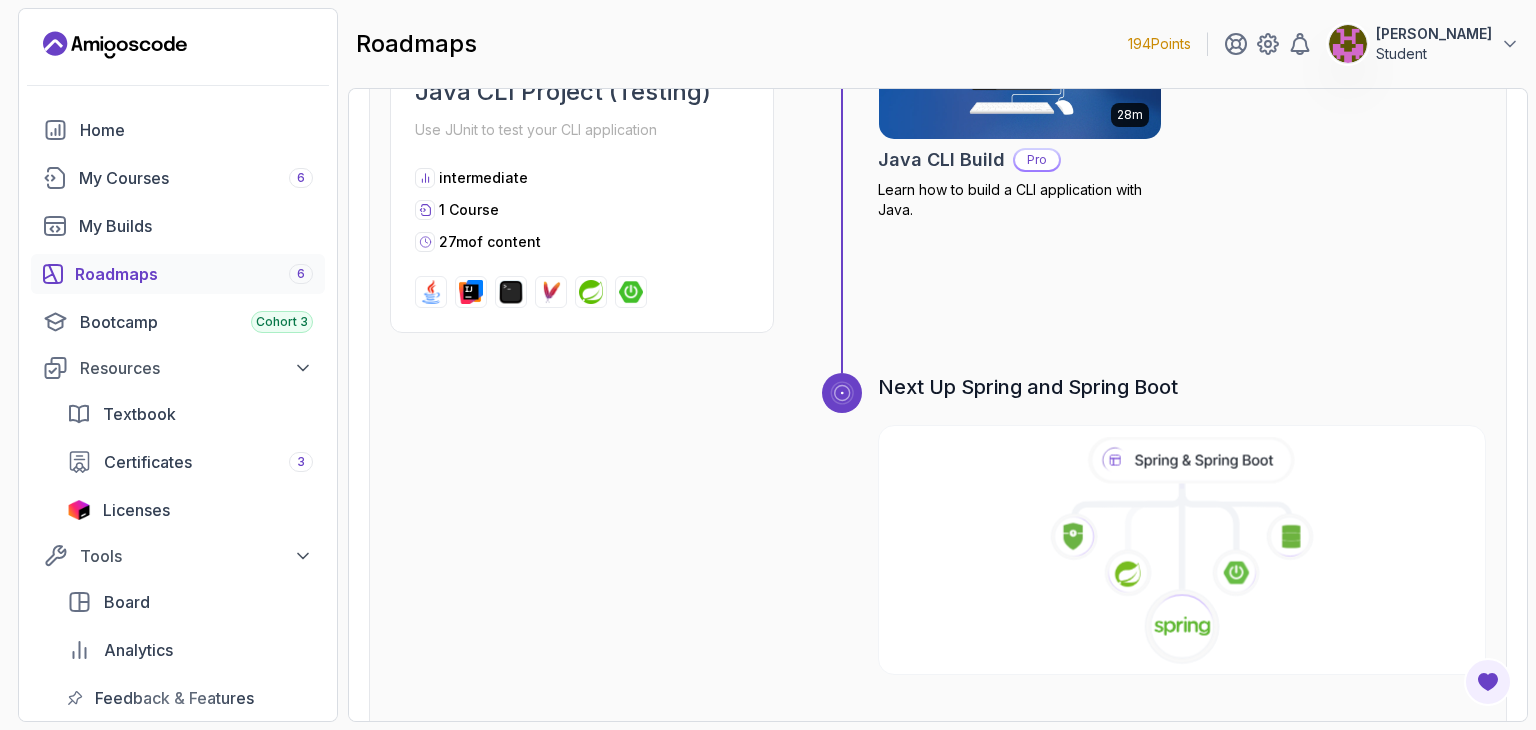 click 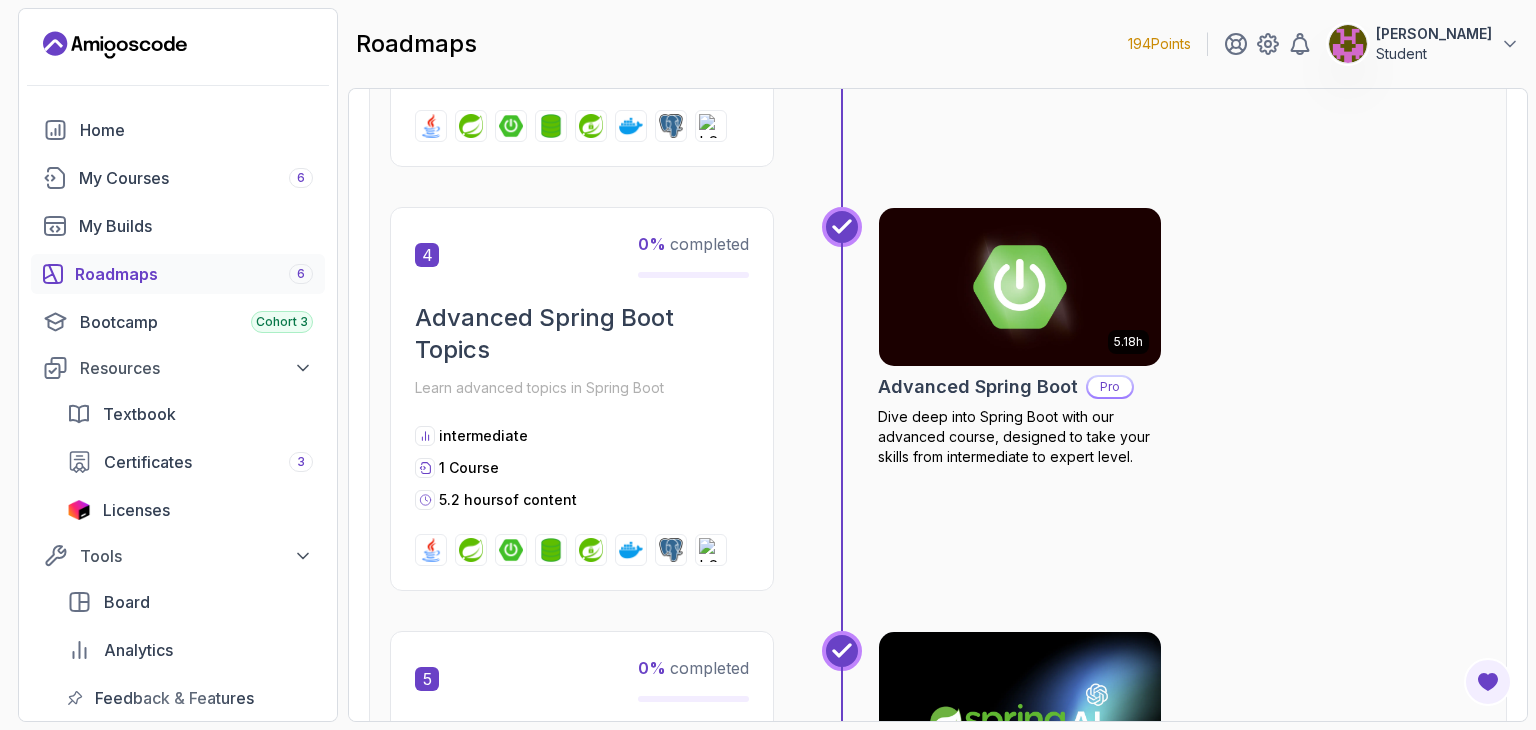 scroll, scrollTop: 1700, scrollLeft: 0, axis: vertical 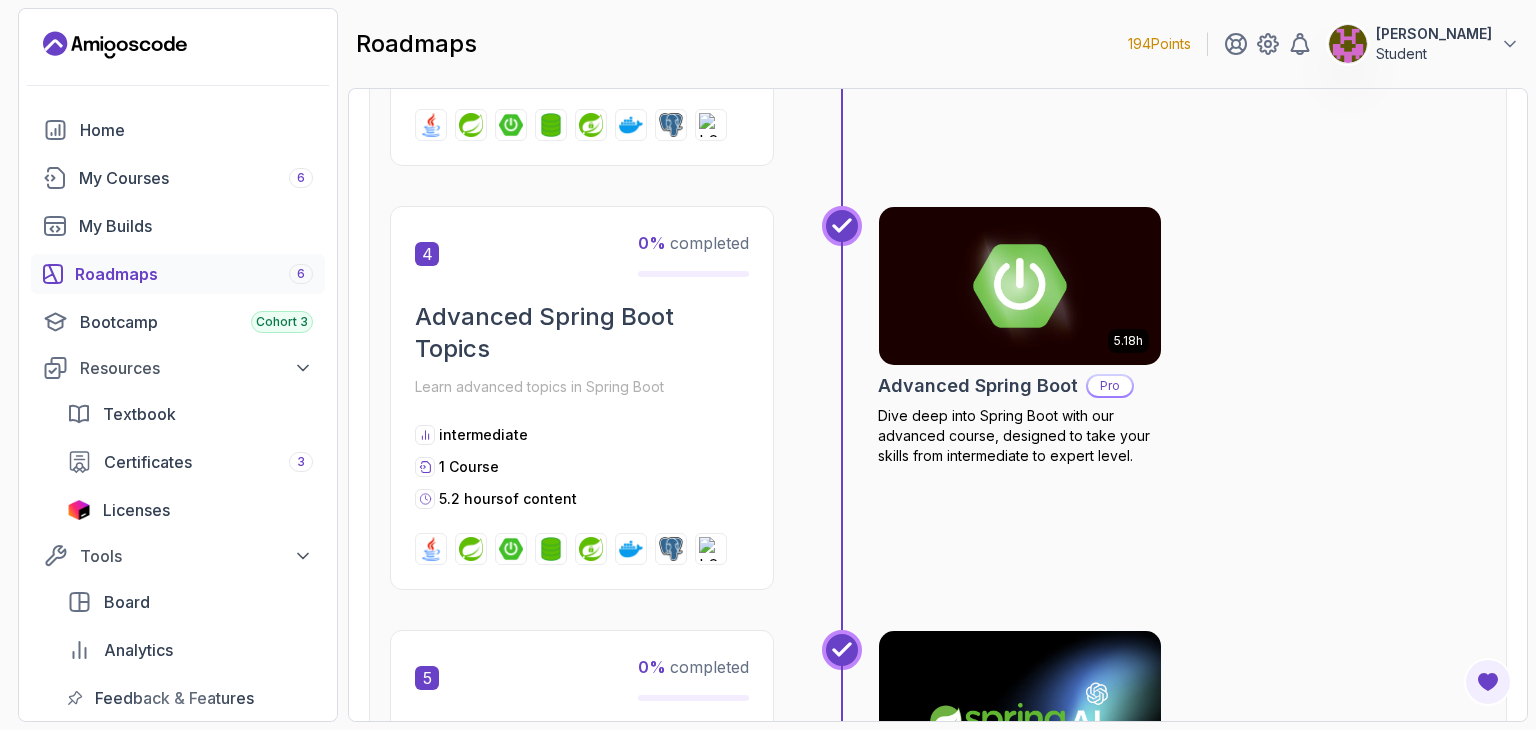 click on "5.18h Advanced Spring Boot Pro Dive deep into Spring Boot with our advanced course, designed to take your skills from intermediate to expert level." at bounding box center [1182, 398] 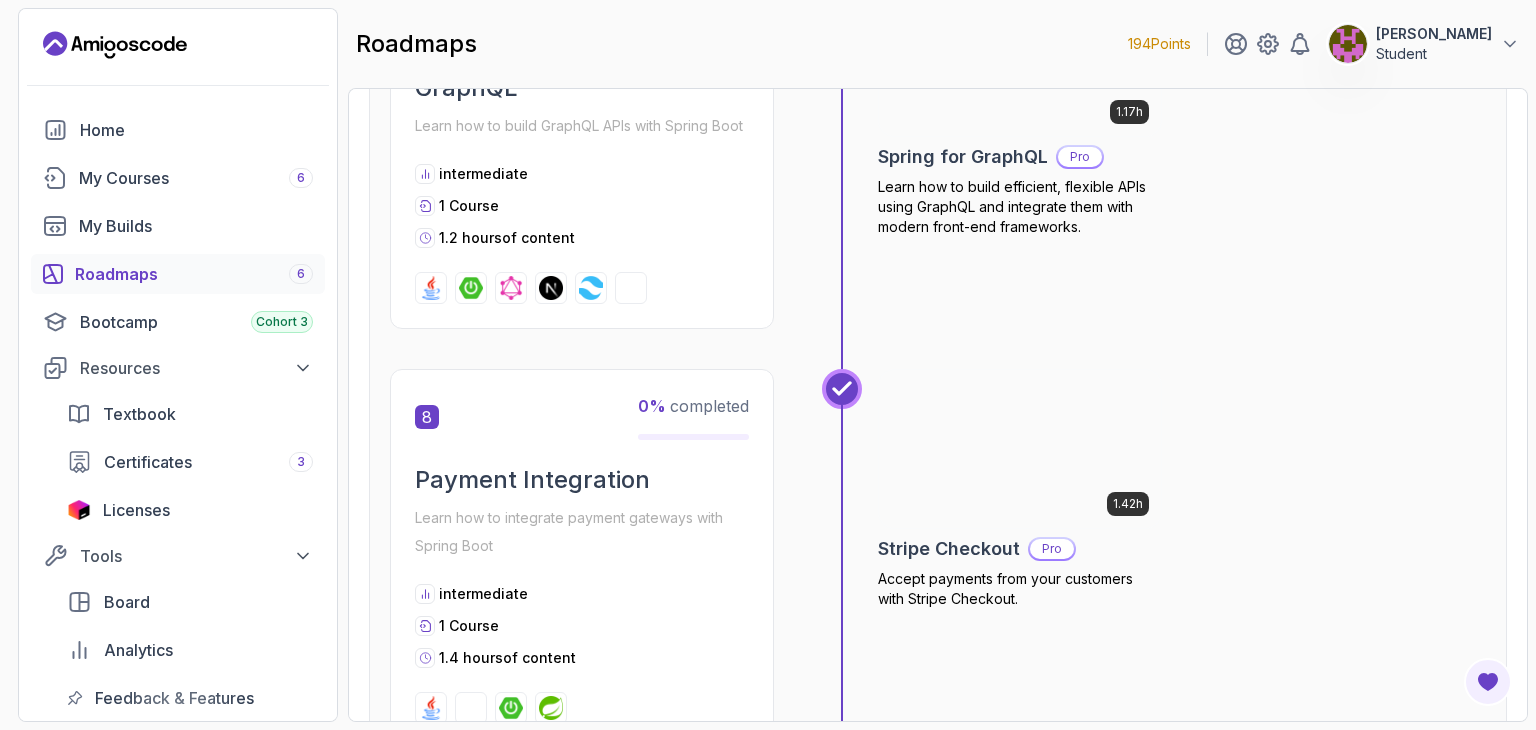 scroll, scrollTop: 3120, scrollLeft: 0, axis: vertical 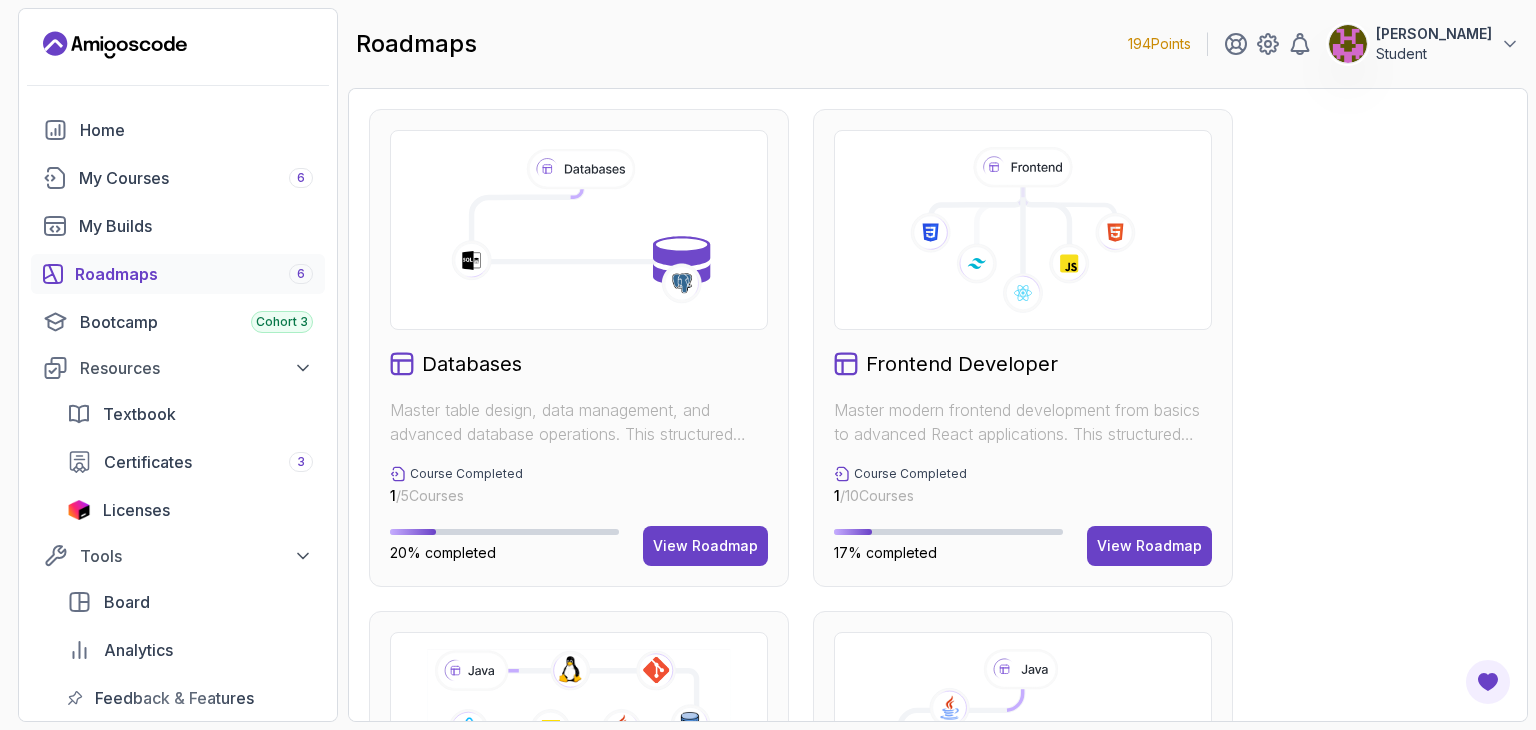 click on "Databases Master table design, data management, and advanced database operations. This structured learning path will take you from database fundamentals to advanced SQL queries. Course Completed 1 / 5  Courses 20% completed View Roadmap Frontend Developer Master modern frontend development from basics to advanced React applications. This structured learning path will take you from HTML fundamentals to building complex React applications. Course Completed 1 / 10  Courses 17% completed View Roadmap Java Full Stack Learn how to build full stack applications with Java and Spring Boot Course Completed 3 / 29  Courses Builds Completed 0 / 4  Builds 11% completed View Roadmap Core Java (Java Master Class) Learn how to build full stack applications with Java and Spring Boot Course Completed 1 / 18  Courses 7% completed View Roadmap Software Testing Master software testing and testing frameworks. This structured learning path will take you from unit testing to integration testing. Course Completed 0 / 4  Courses 0 /" at bounding box center [938, 850] 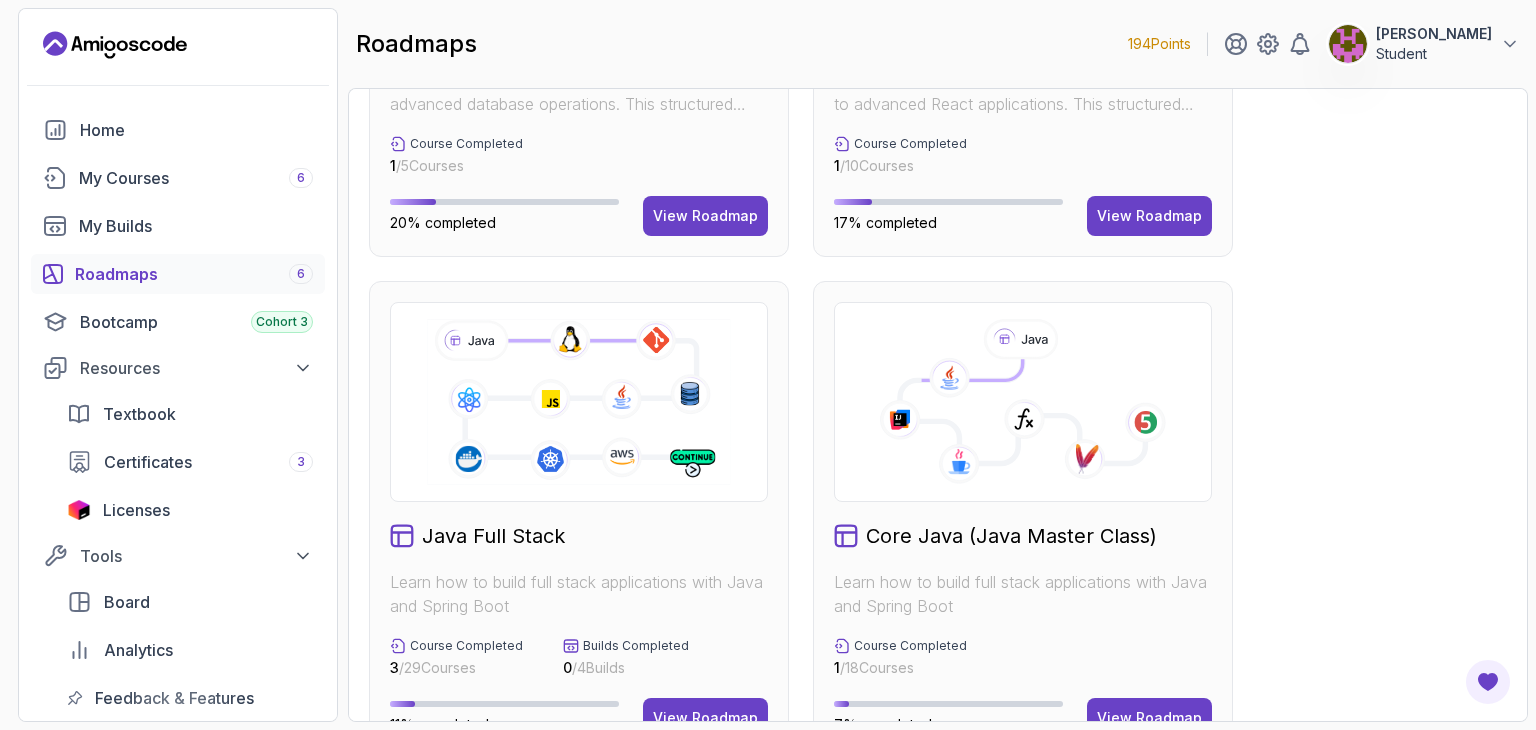 scroll, scrollTop: 560, scrollLeft: 0, axis: vertical 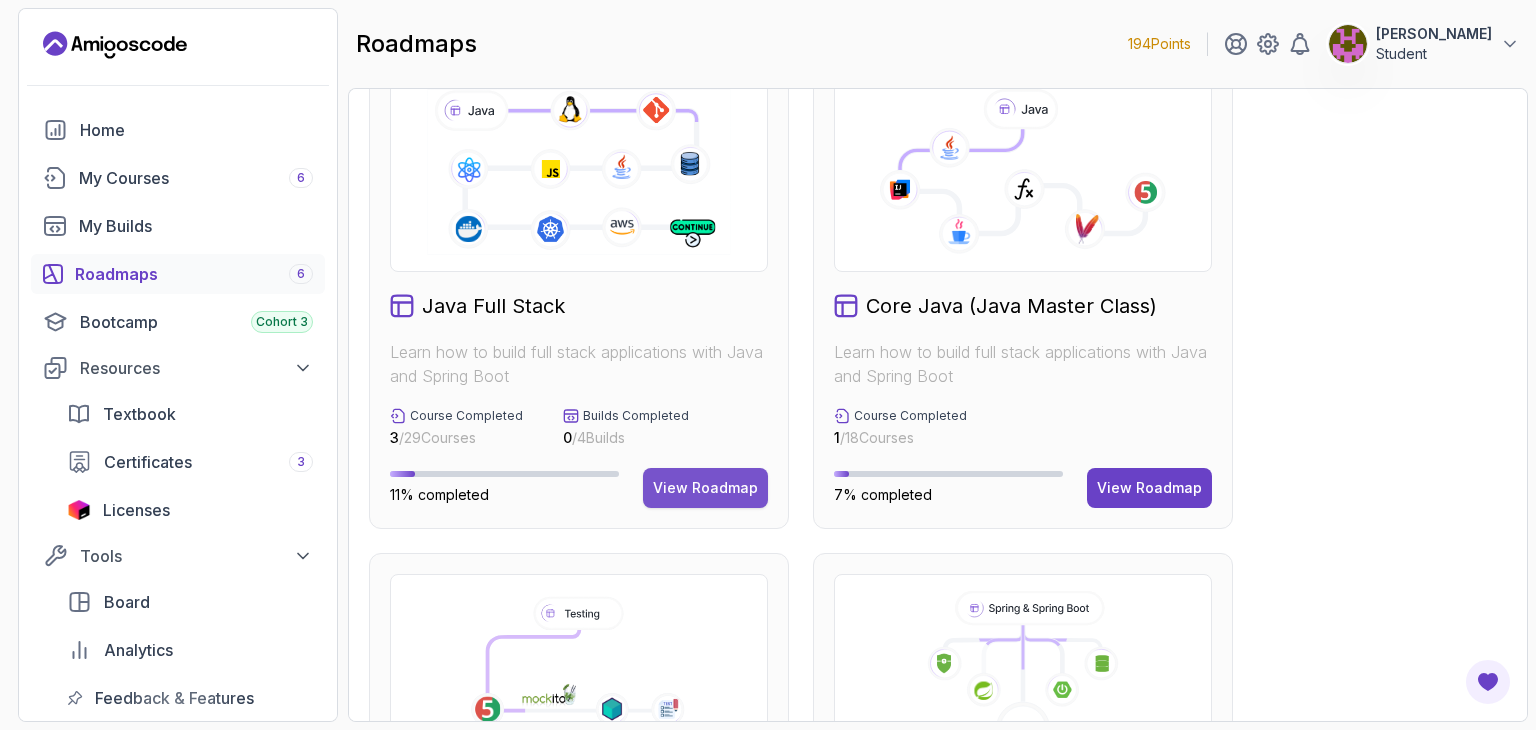 click on "View Roadmap" at bounding box center (705, 488) 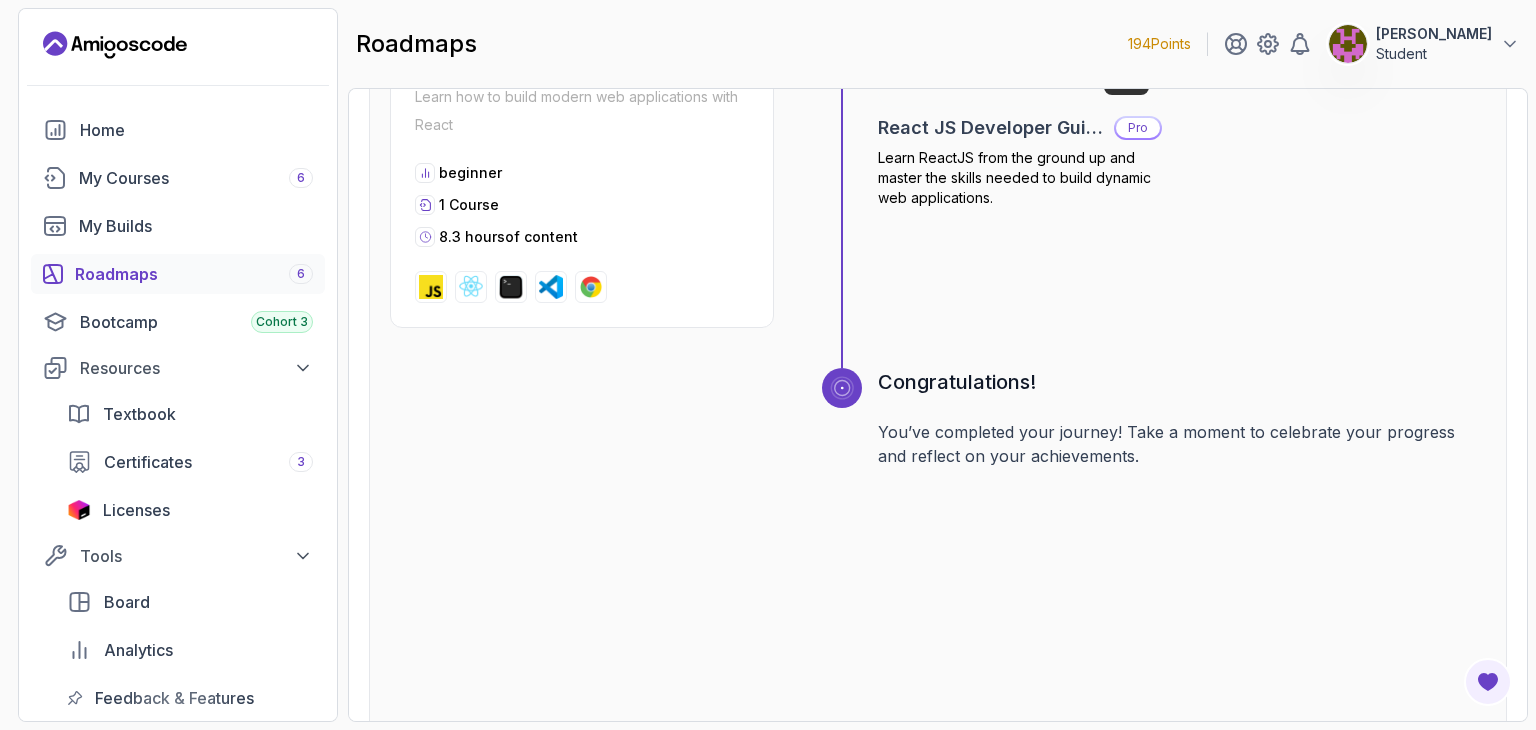 scroll, scrollTop: 7627, scrollLeft: 0, axis: vertical 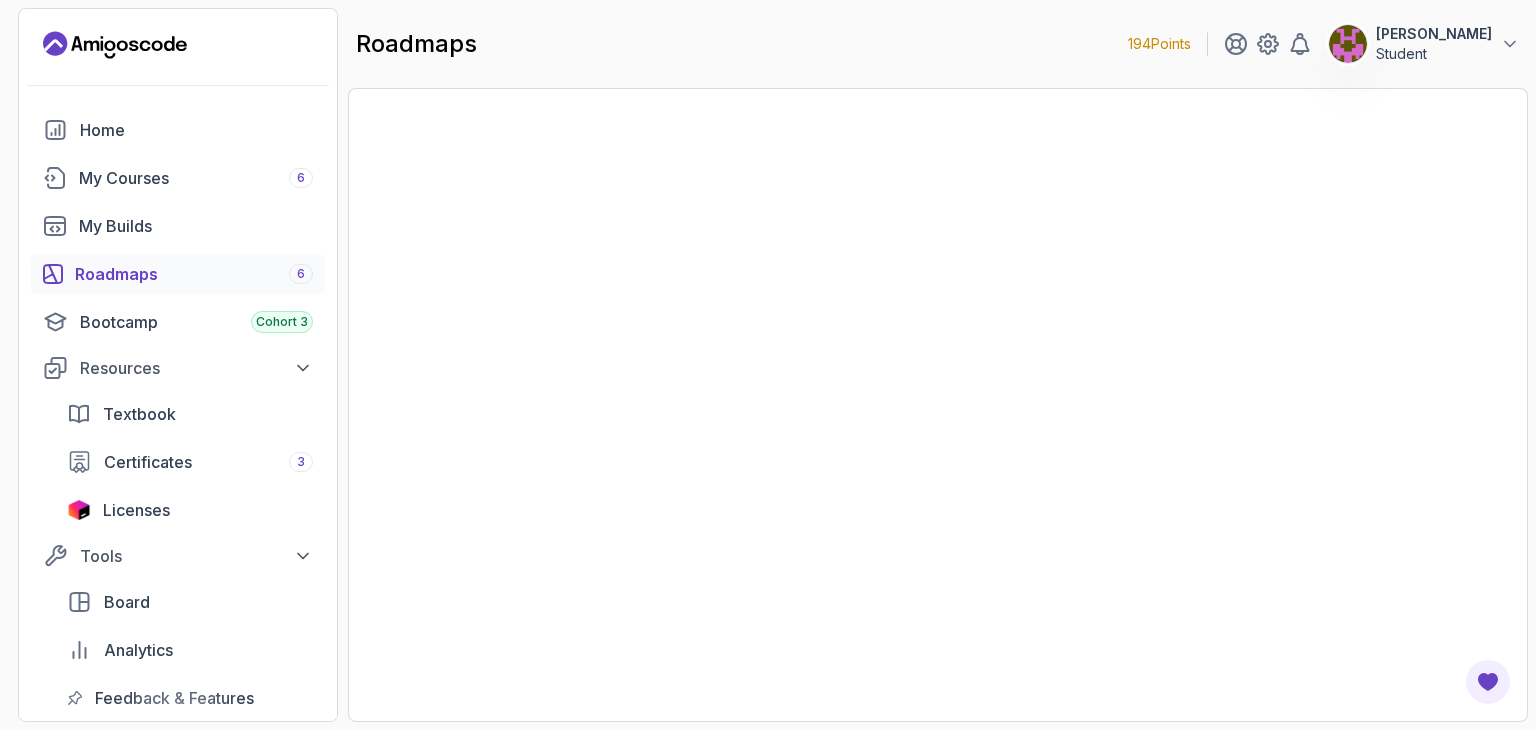 click at bounding box center [938, 405] 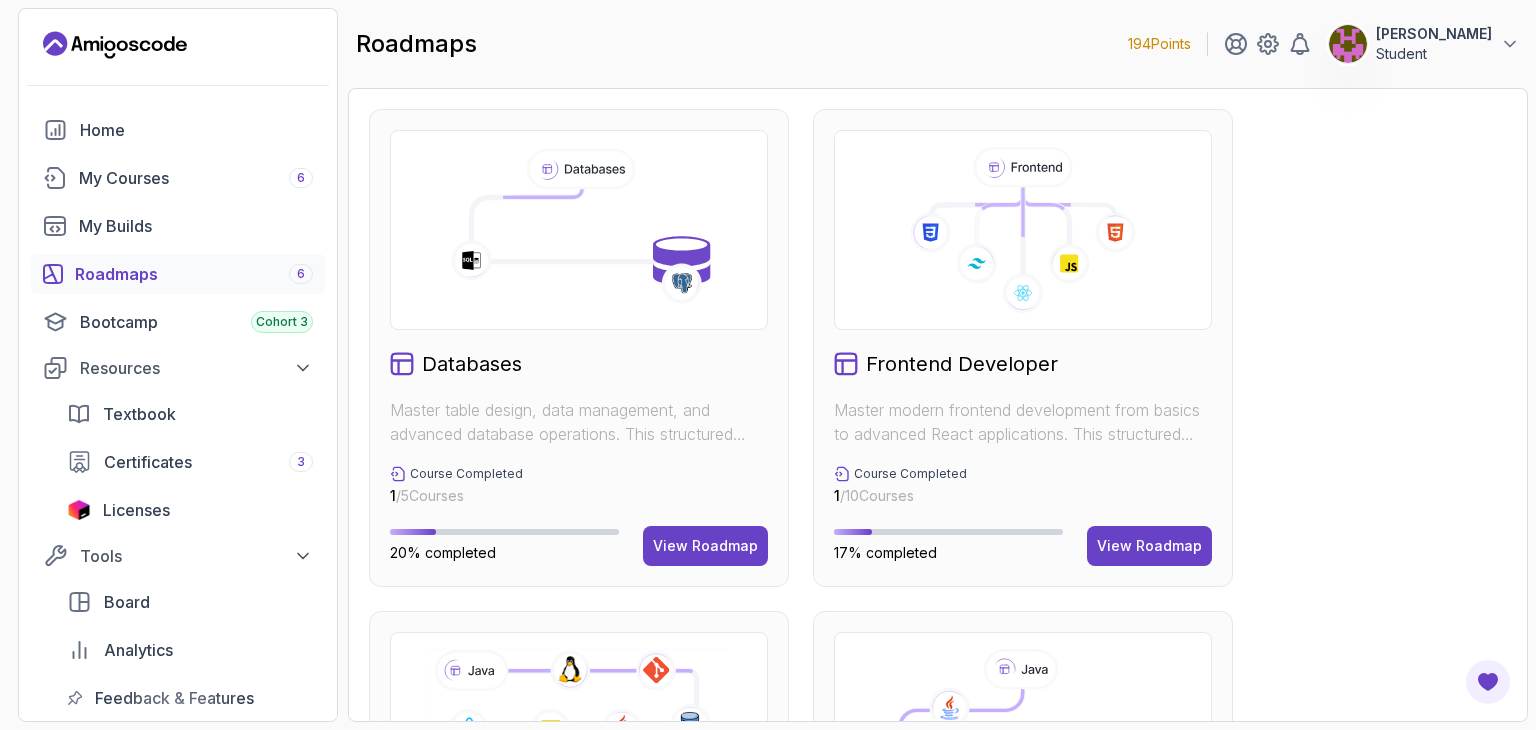 click on "Databases Master table design, data management, and advanced database operations. This structured learning path will take you from database fundamentals to advanced SQL queries. Course Completed 1 / 5  Courses 20% completed View Roadmap Frontend Developer Master modern frontend development from basics to advanced React applications. This structured learning path will take you from HTML fundamentals to building complex React applications. Course Completed 1 / 10  Courses 17% completed View Roadmap Java Full Stack Learn how to build full stack applications with Java and Spring Boot Course Completed 3 / 29  Courses Builds Completed 0 / 4  Builds 11% completed View Roadmap Core Java (Java Master Class) Learn how to build full stack applications with Java and Spring Boot Course Completed 1 / 18  Courses 7% completed View Roadmap Software Testing Master software testing and testing frameworks. This structured learning path will take you from unit testing to integration testing. Course Completed 0 / 4  Courses 0 /" at bounding box center (938, 850) 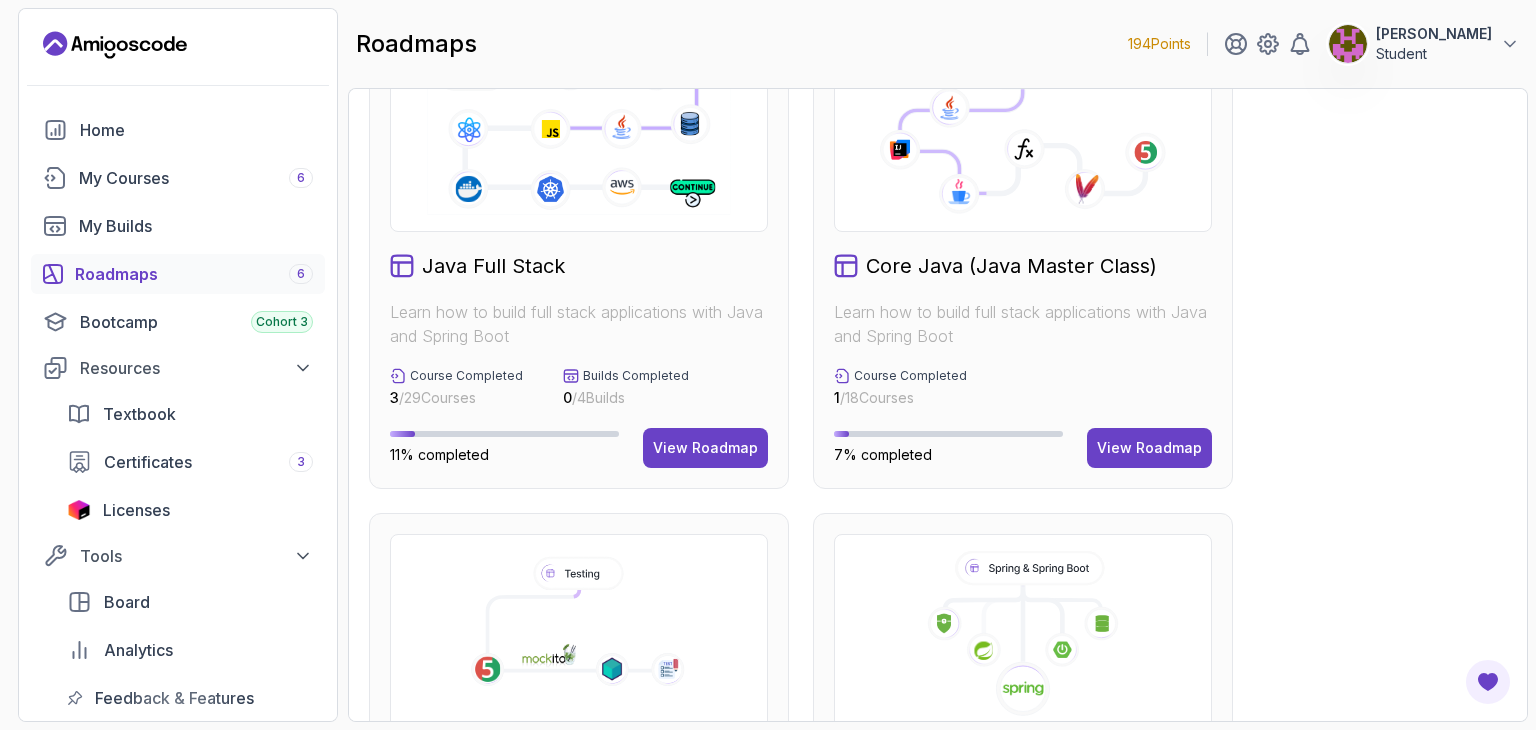 scroll, scrollTop: 888, scrollLeft: 0, axis: vertical 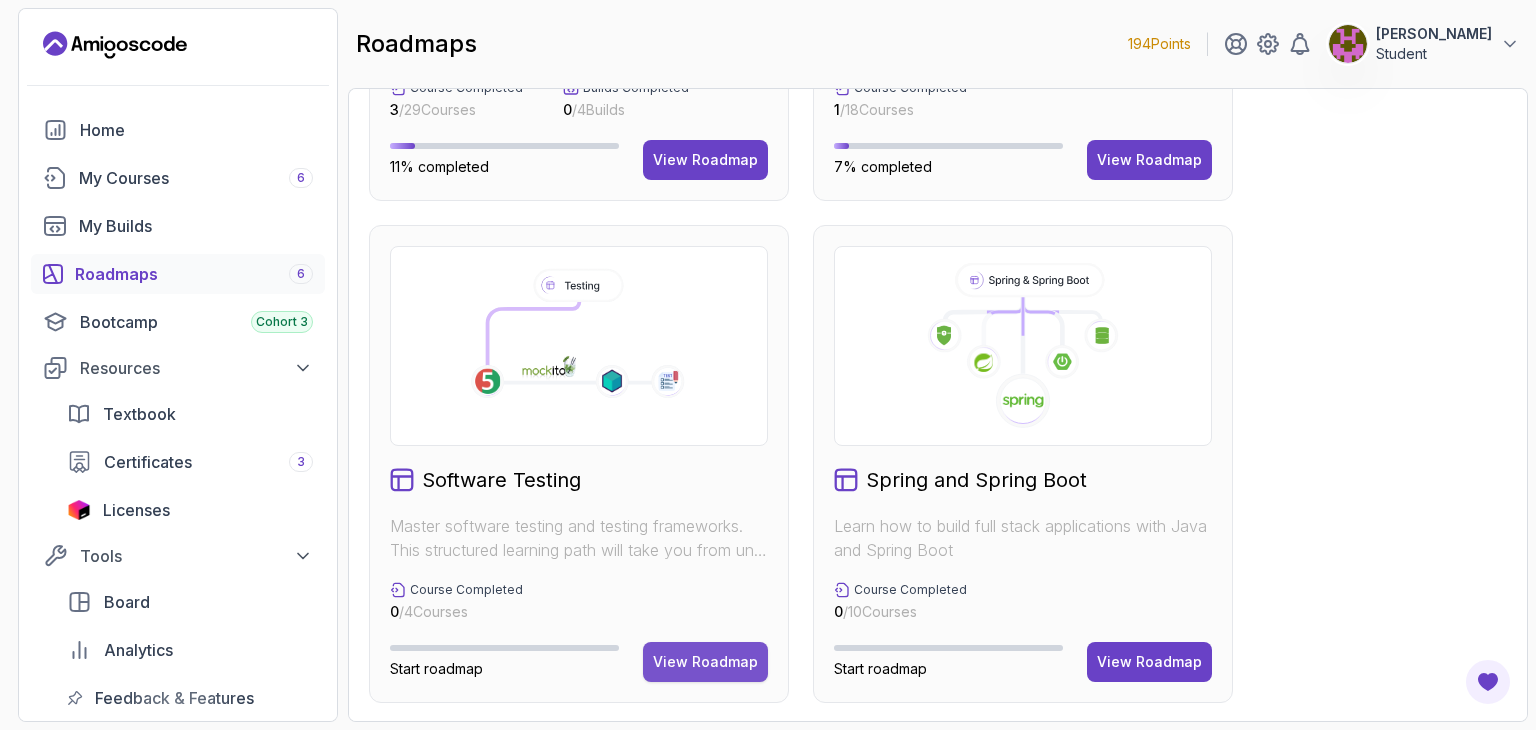 click on "View Roadmap" at bounding box center [705, 662] 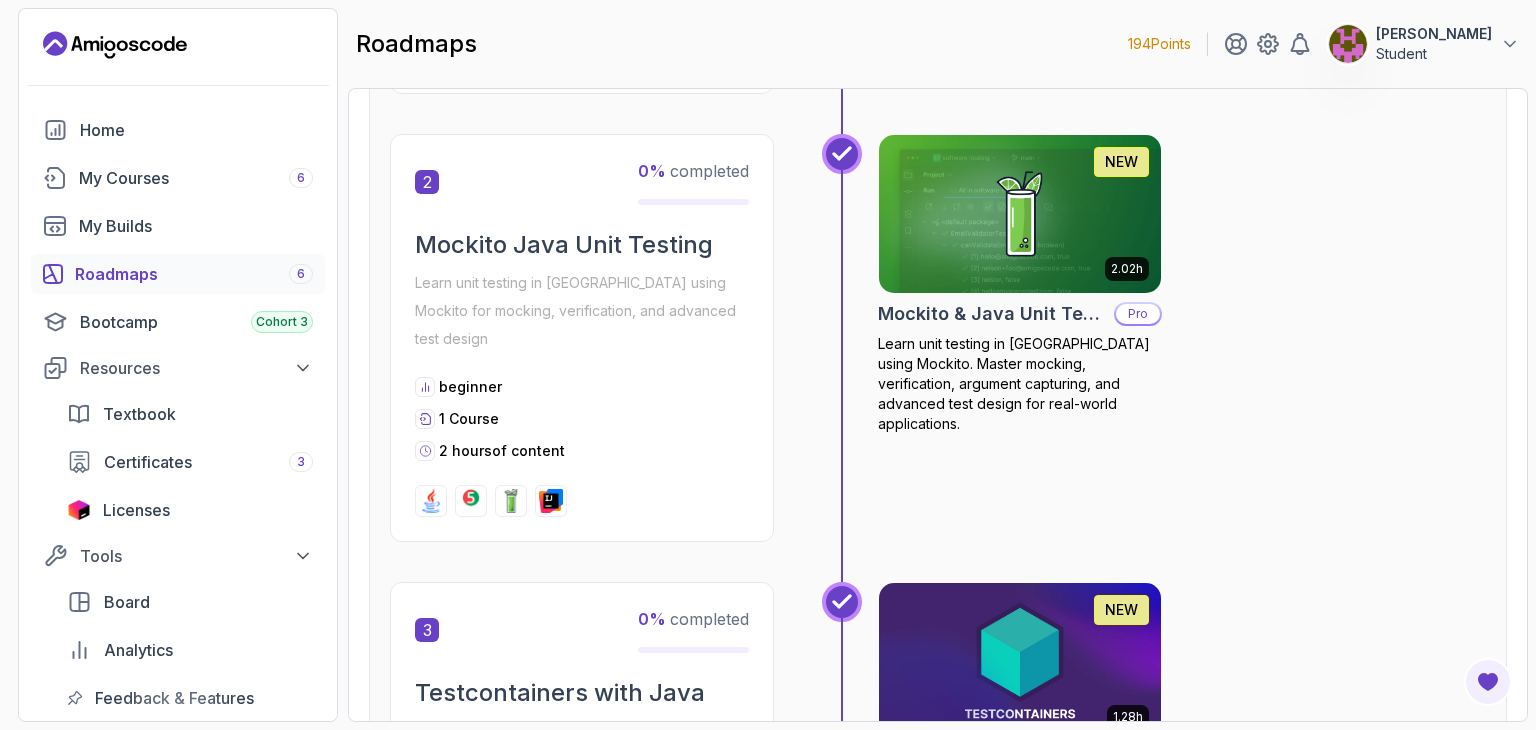 scroll, scrollTop: 20, scrollLeft: 0, axis: vertical 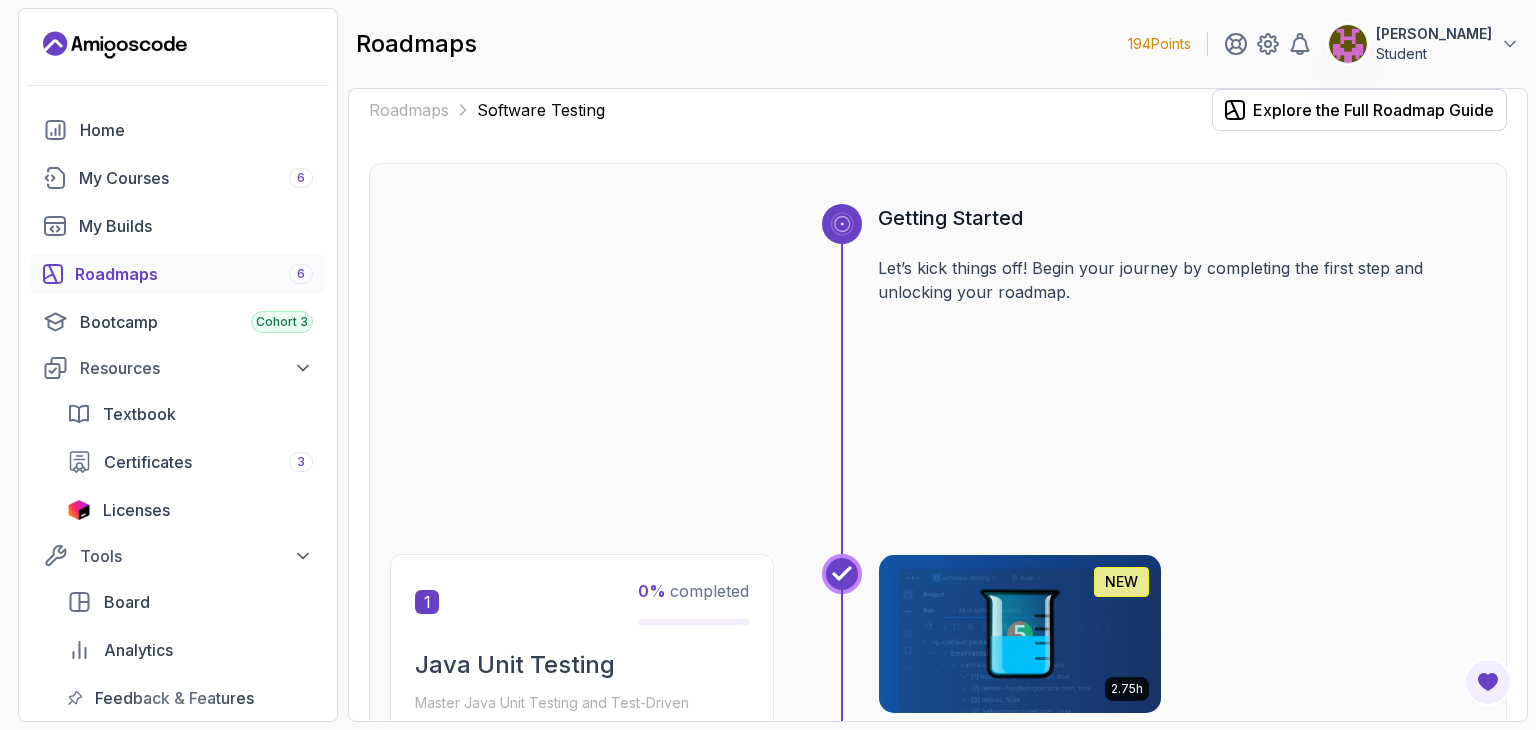 click at bounding box center [842, 415] 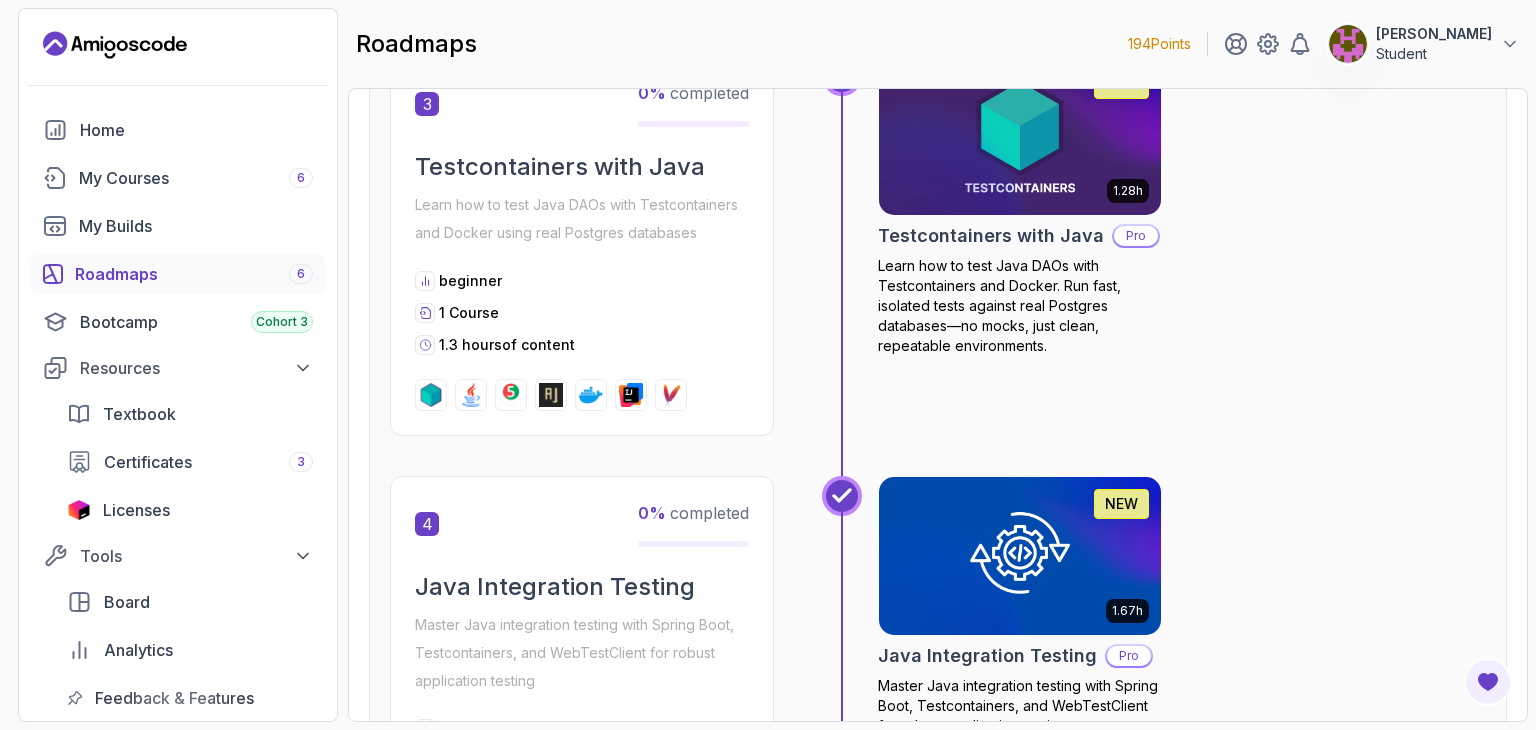 scroll, scrollTop: 1420, scrollLeft: 0, axis: vertical 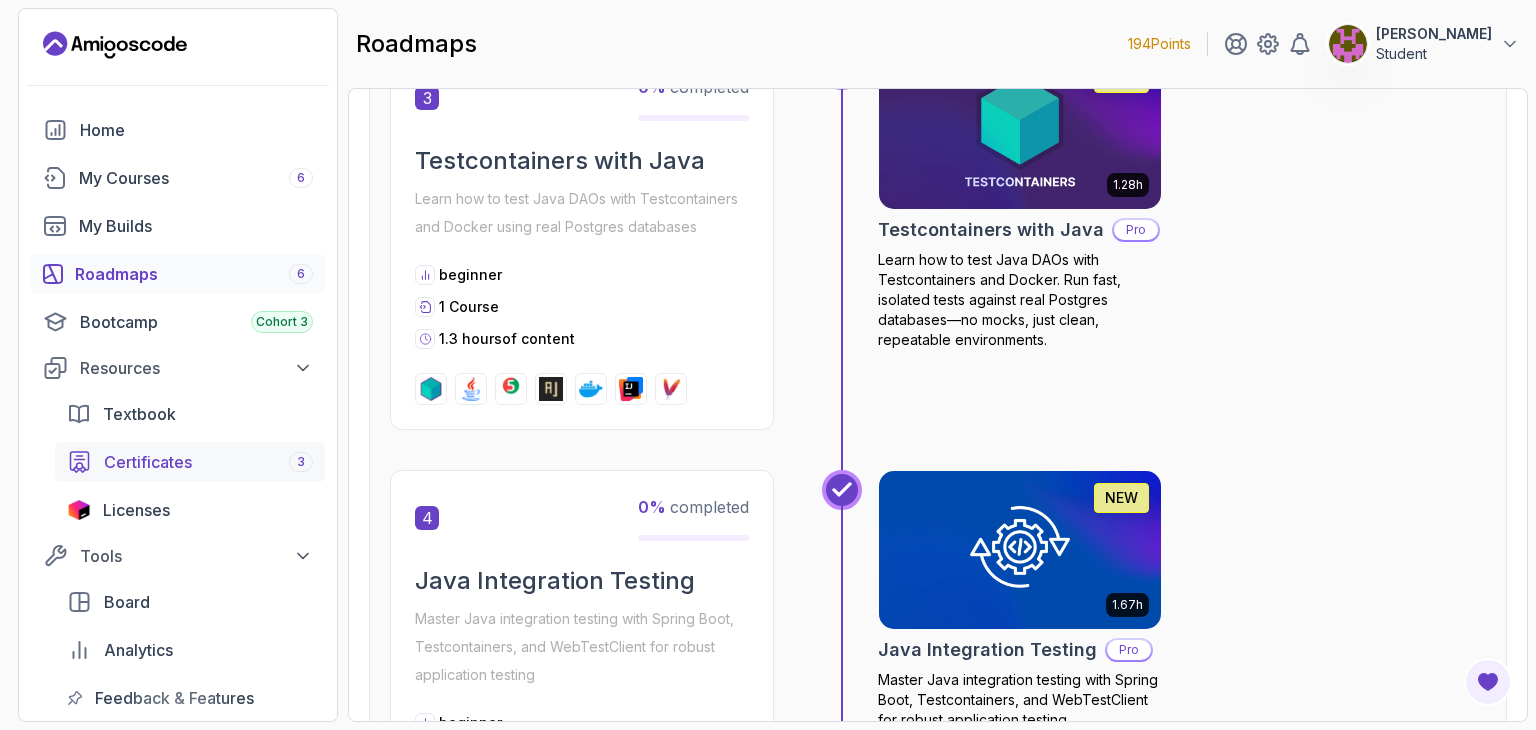 click on "Certificates" at bounding box center [148, 462] 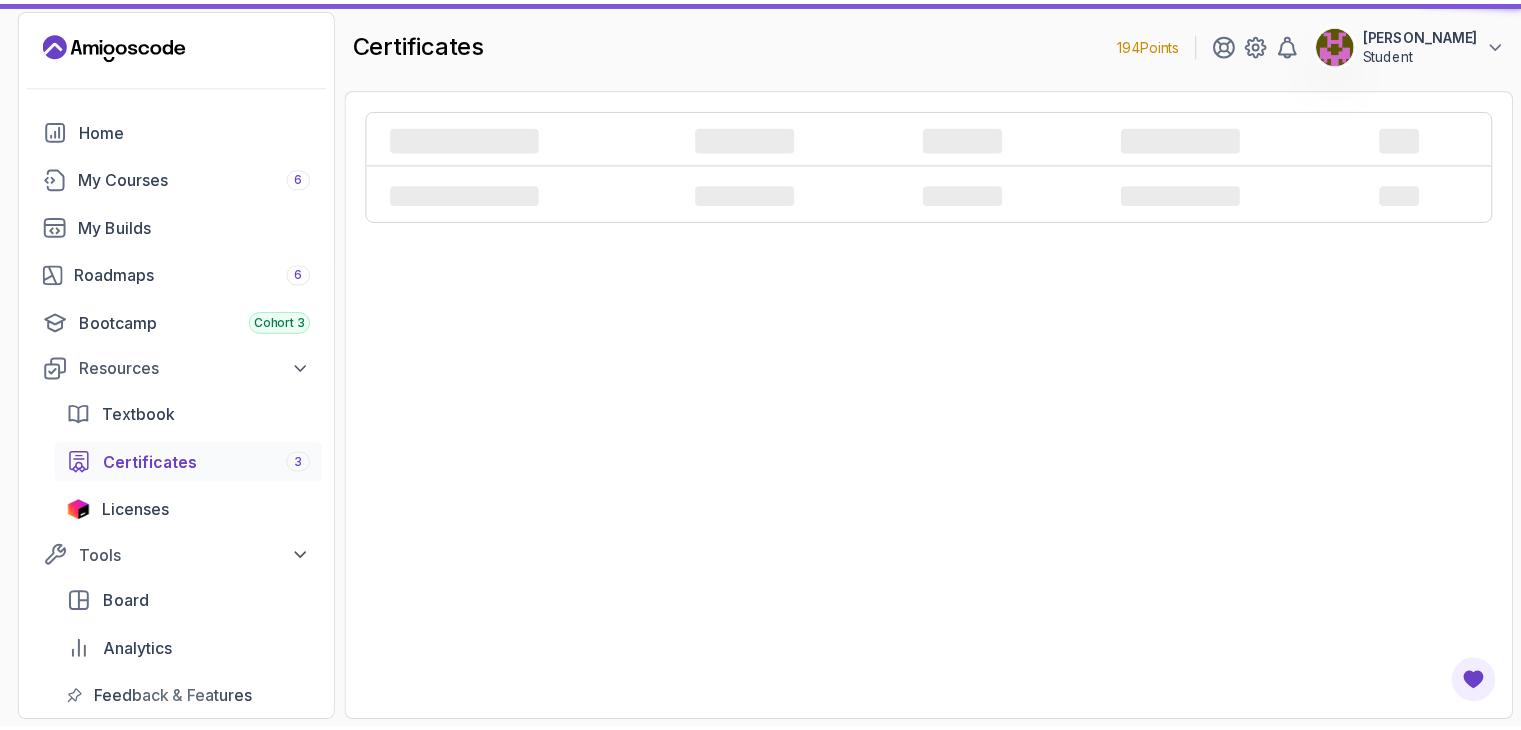 scroll, scrollTop: 0, scrollLeft: 0, axis: both 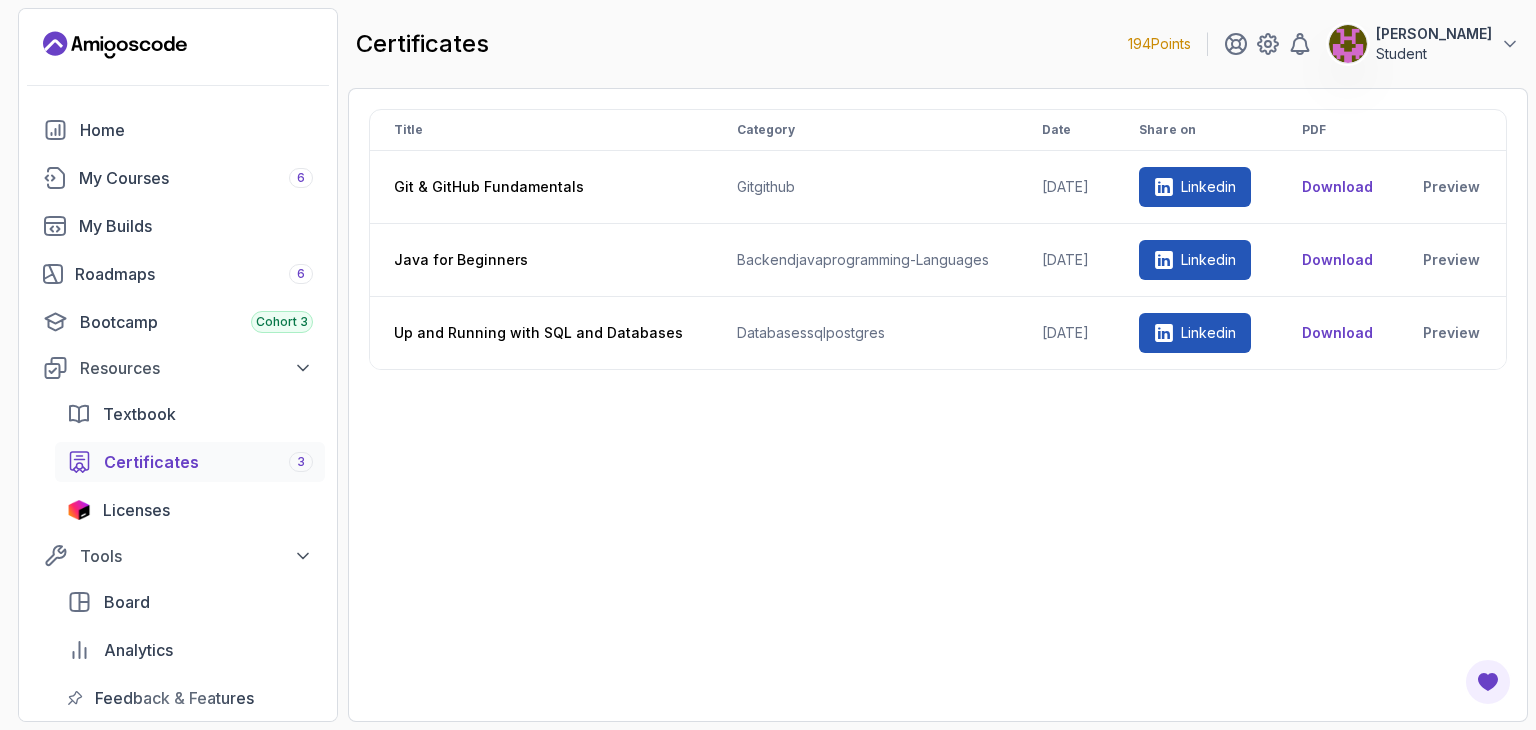 click on "[PERSON_NAME]" at bounding box center [1434, 34] 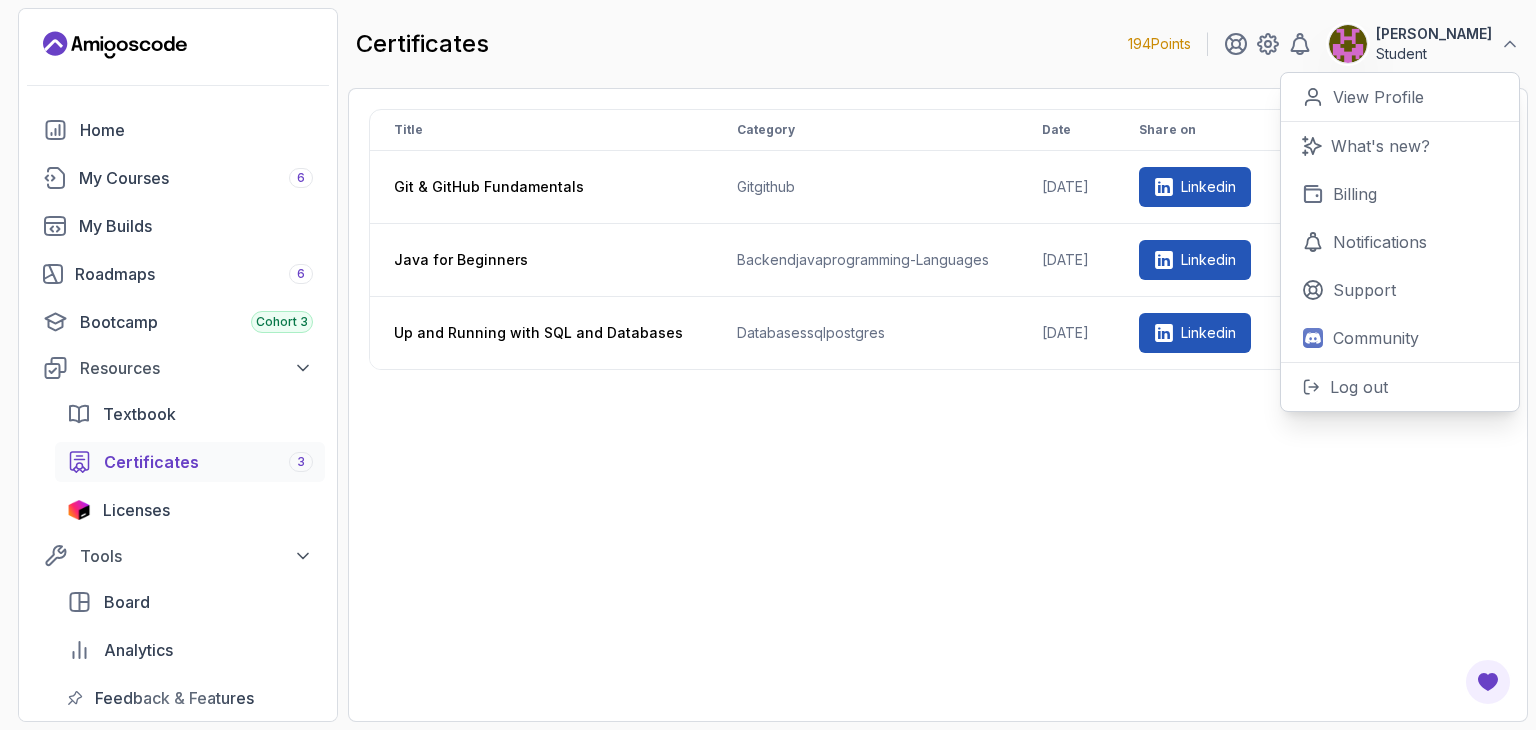 click on "Title Category Date Share on PDF Git & GitHub Fundamentals git github [DATE] Linkedin Download Preview Java for Beginners backend java programming-languages [DATE] Linkedin Download Preview Up and Running with SQL and Databases databases sql postgres [DATE] Linkedin Download Preview" at bounding box center [938, 405] 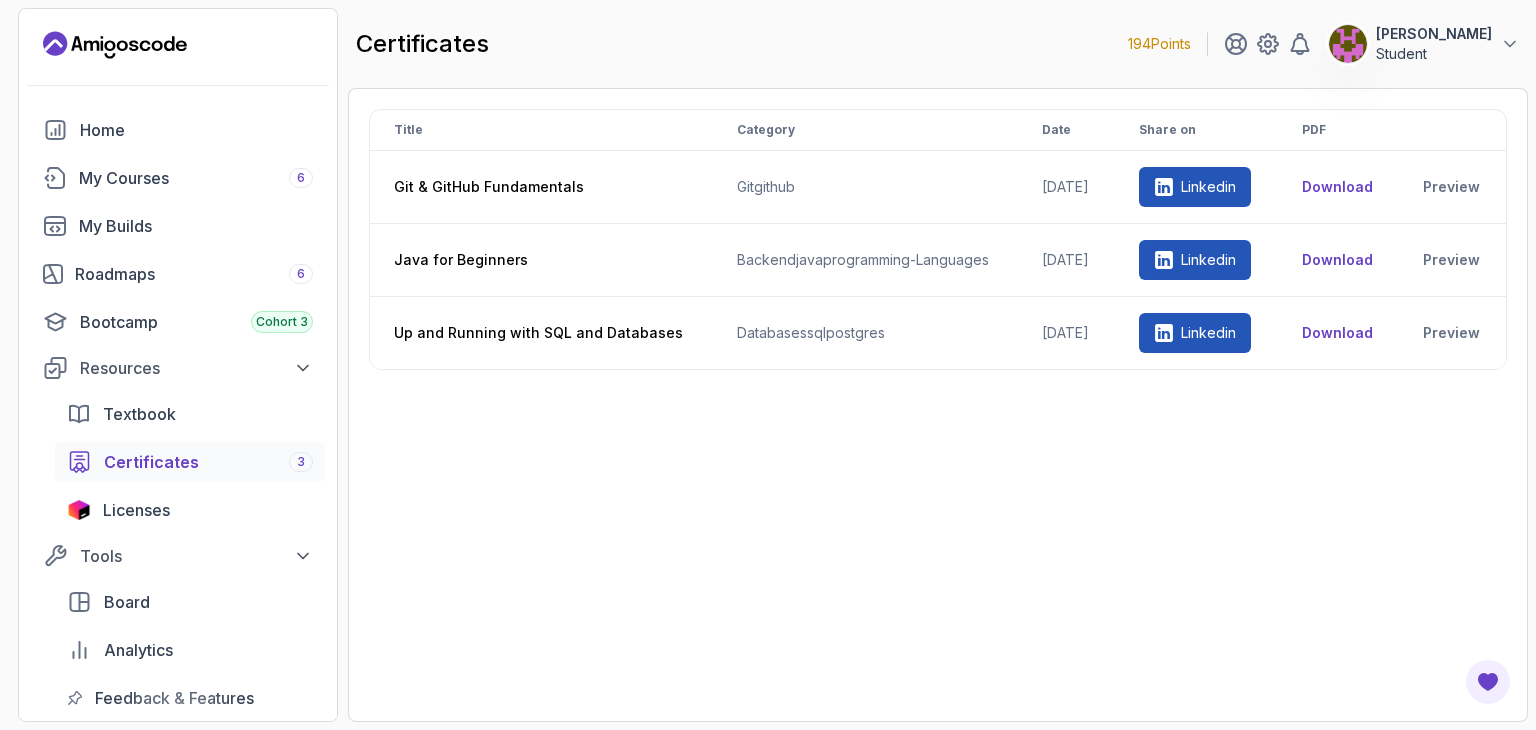 click 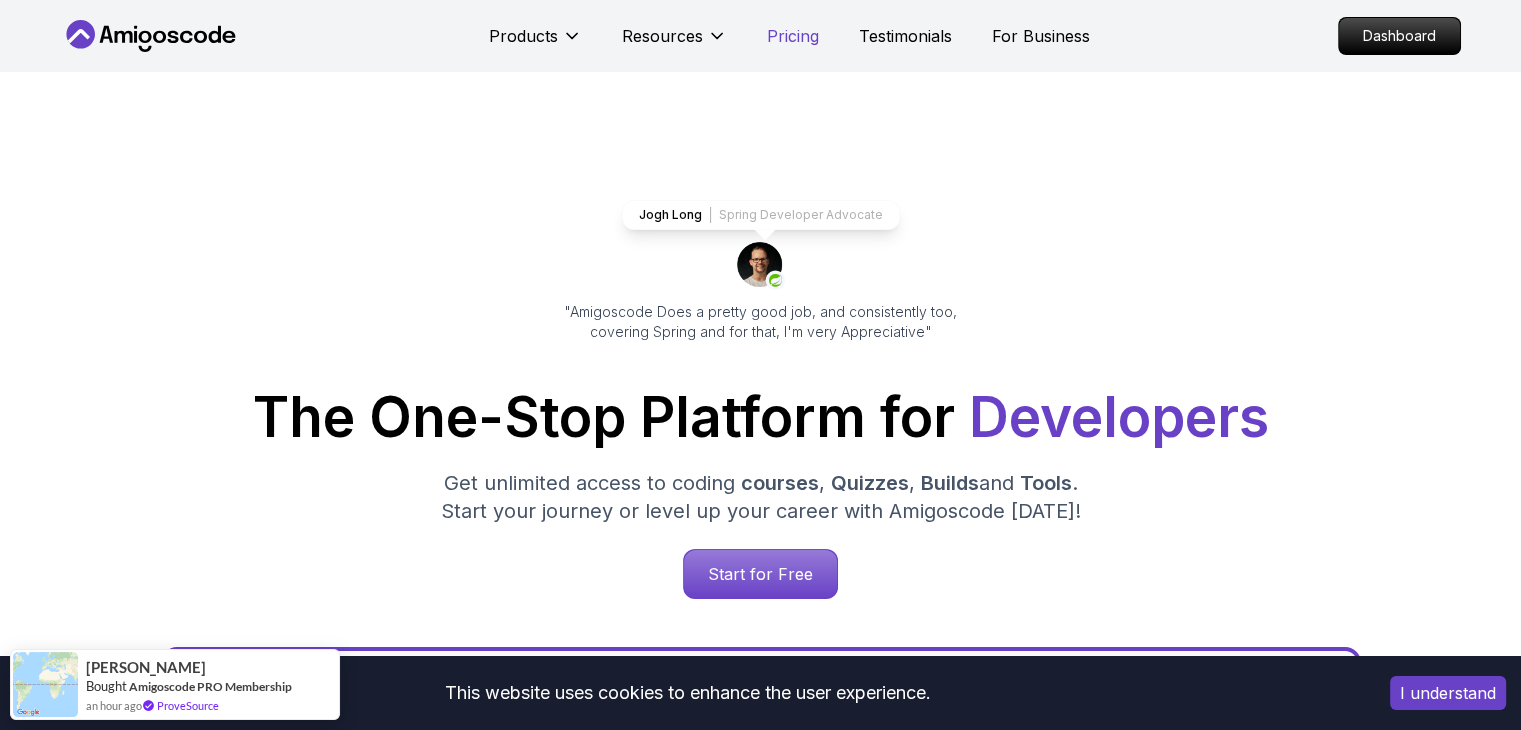 click on "Pricing" at bounding box center [793, 36] 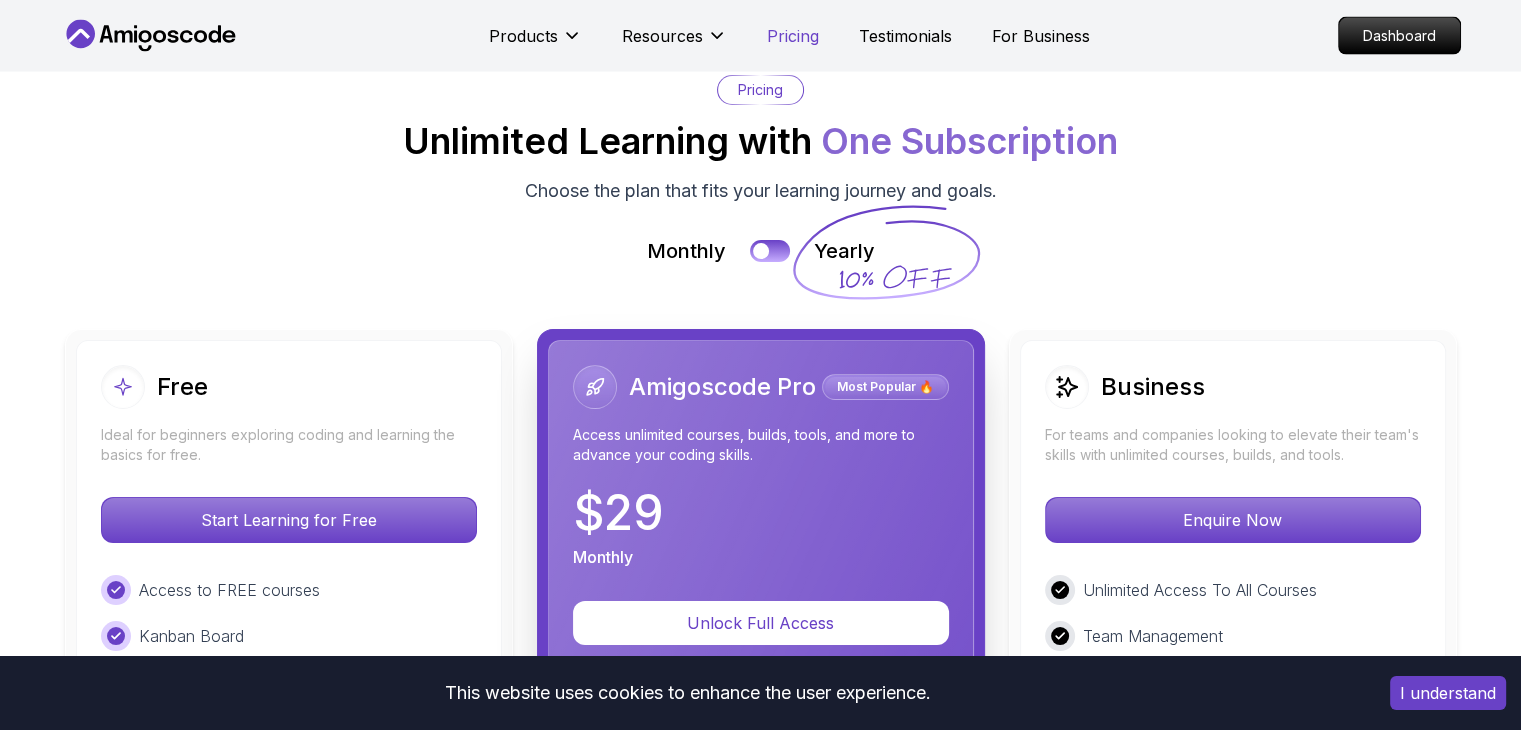 scroll, scrollTop: 4395, scrollLeft: 0, axis: vertical 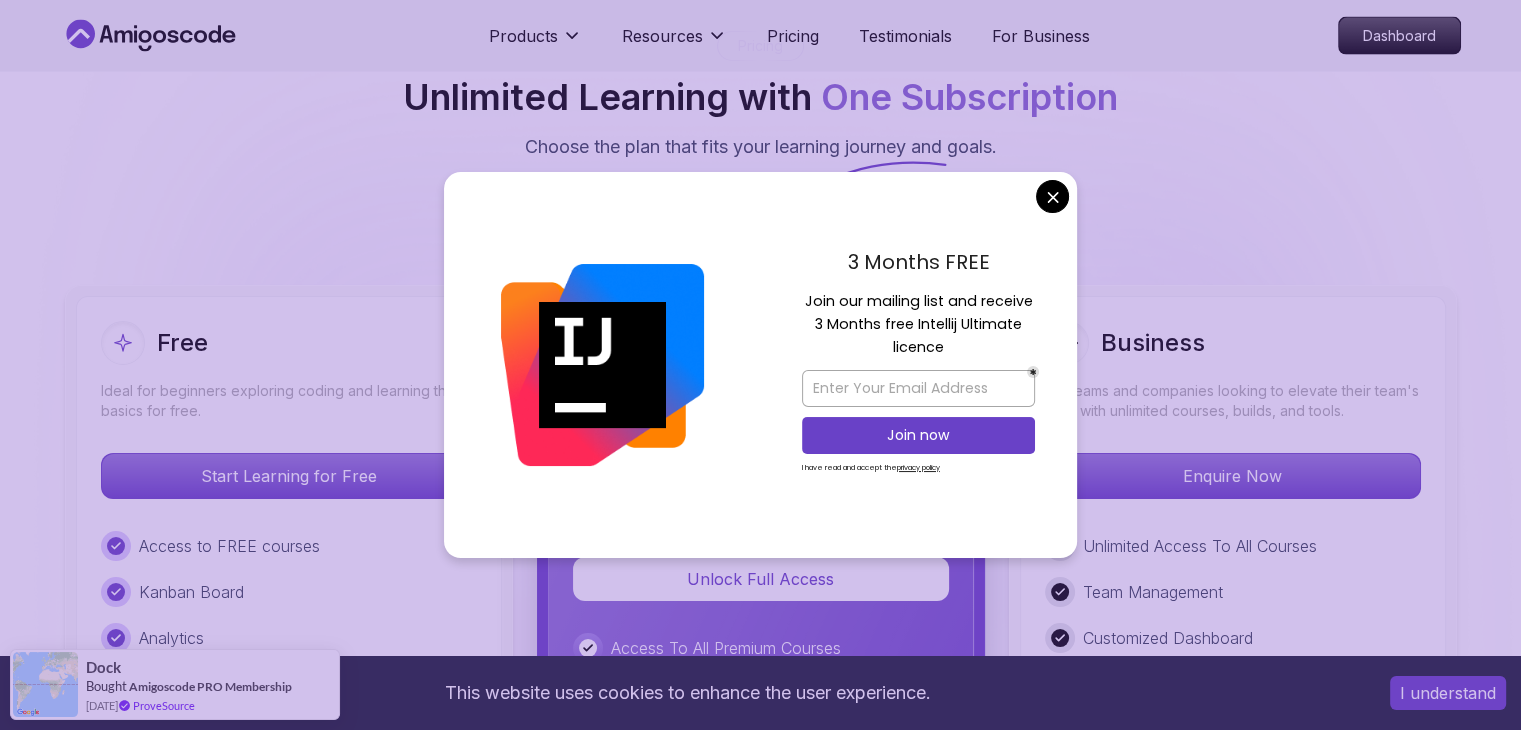 click on "3 Months FREE Join our mailing list and receive 3 Months free Intellij Ultimate licence Join now I have read and accept the  privacy policy" at bounding box center [918, 365] 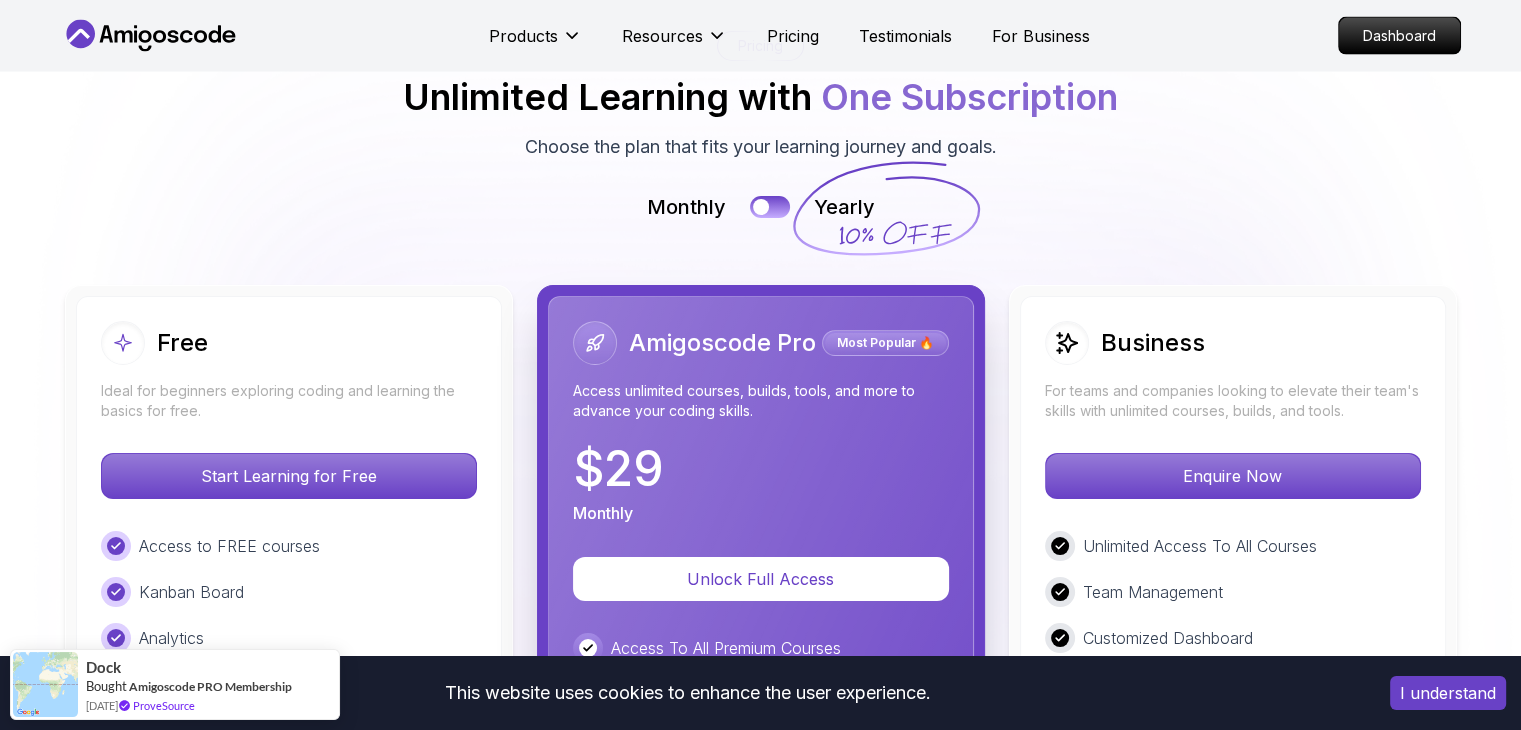 click on "This website uses cookies to enhance the user experience. I understand Products Resources Pricing Testimonials For Business Dashboard Products Resources Pricing Testimonials For Business Dashboard Jogh Long Spring Developer Advocate "Amigoscode Does a pretty good job, and consistently too, covering Spring and for that, I'm very Appreciative" The One-Stop Platform for   Developers Get unlimited access to coding   courses ,   Quizzes ,   Builds  and   Tools . Start your journey or level up your career with Amigoscode [DATE]! Start for Free [URL][DOMAIN_NAME] OUR AMIGO STUDENTS WORK IN TOP COMPANIES Courses Builds Discover Amigoscode's Latest   Premium Courses! Get unlimited access to coding   courses ,   Quizzes ,   Builds  and   Tools . Start your journey or level up your career with Amigoscode [DATE]! Browse all  courses Advanced Spring Boot Pro Dive deep into Spring Boot with our advanced course, designed to take your skills from intermediate to expert level. NEW Spring Boot for Beginners Pro Pro" at bounding box center [760, 1465] 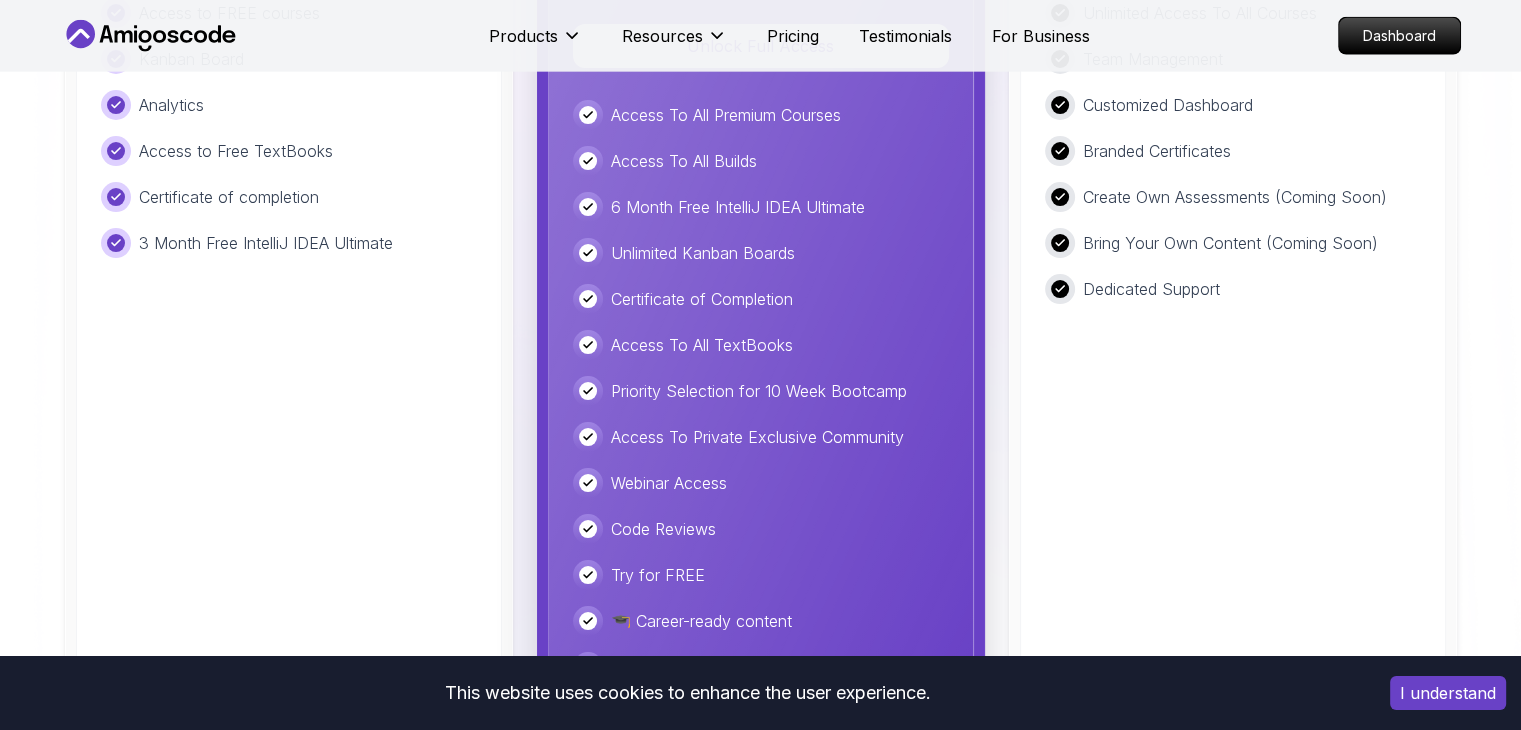 scroll, scrollTop: 4981, scrollLeft: 0, axis: vertical 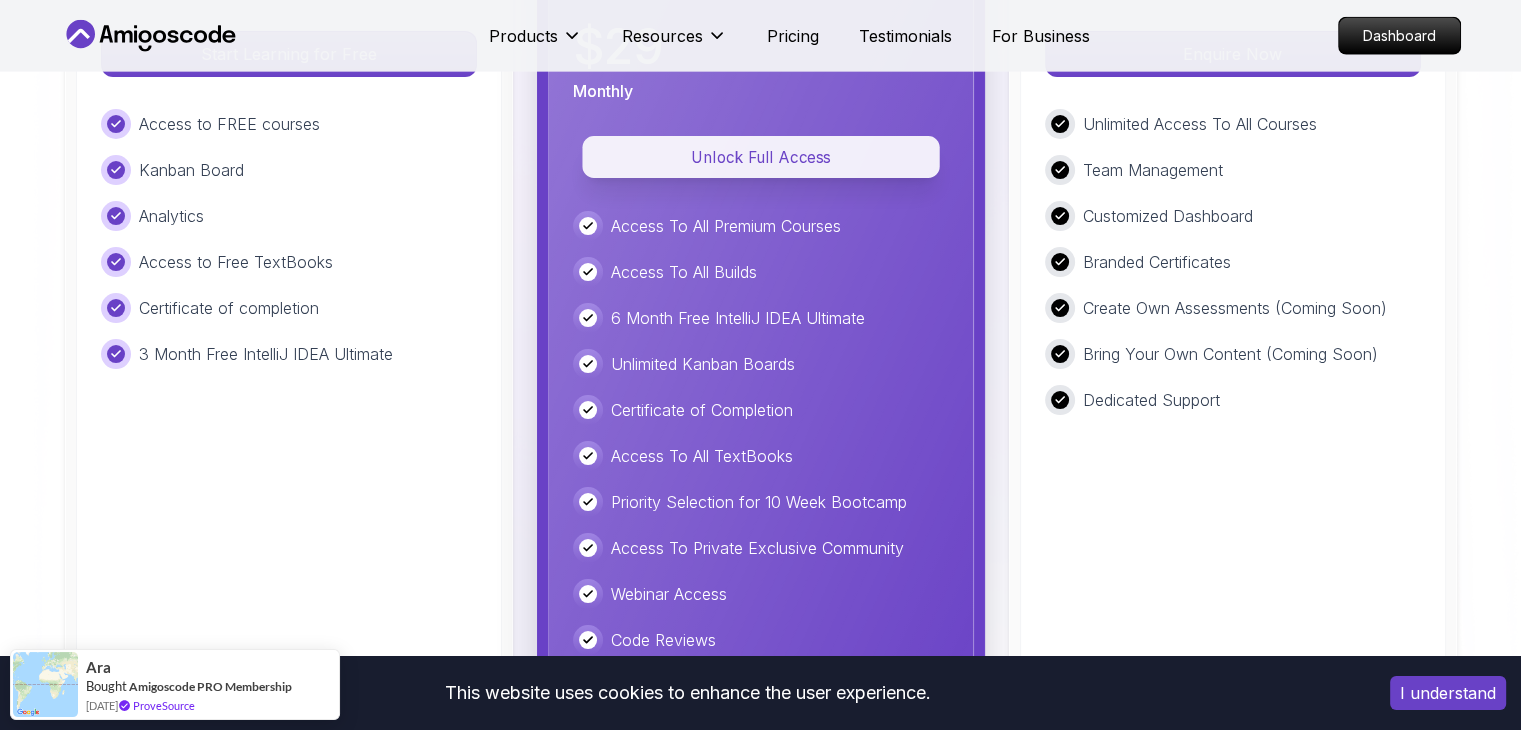 click on "Unlock Full Access" at bounding box center [760, 157] 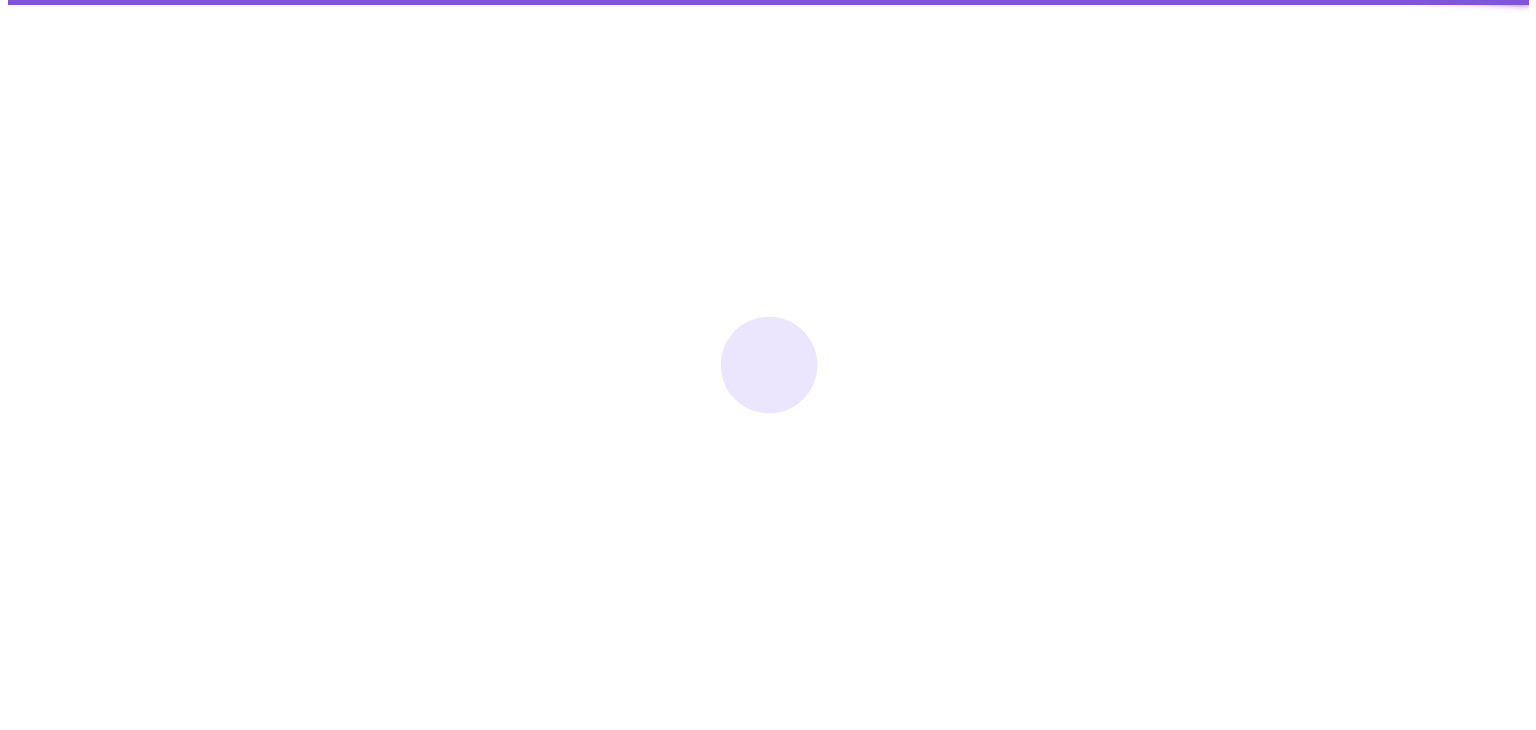 scroll, scrollTop: 0, scrollLeft: 0, axis: both 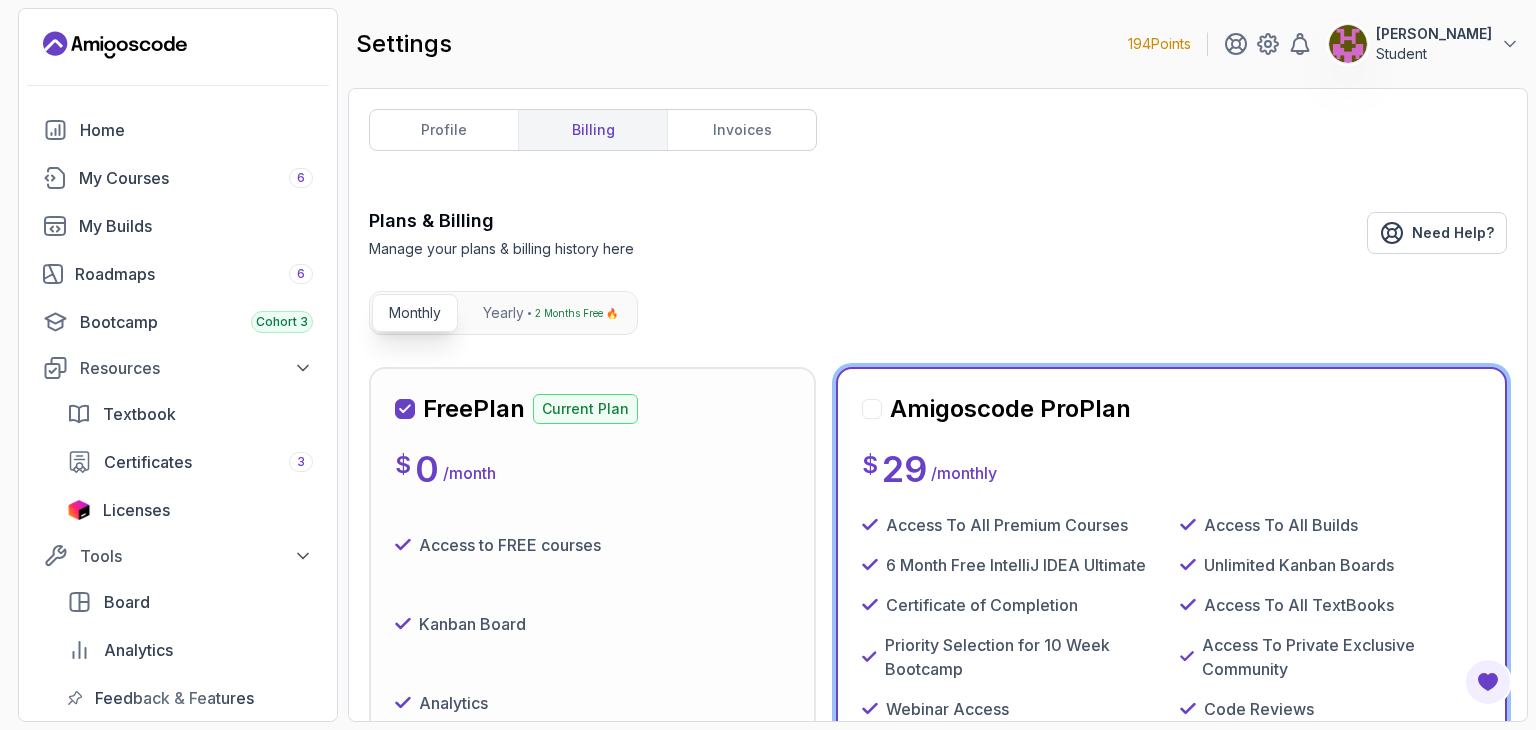 click on "profile billing invoices Plans & Billing Manage your plans & billing history here Need Help? Monthly Yearly 2 Months Free 🔥 Free  Plan Current Plan $ 0 / month Access to FREE courses Kanban Board Analytics Access to Free TextBooks Certificate of completion 3 Month Free IntelliJ IDEA Ultimate Current Plan Amigoscode Pro  Plan $ 29 / monthly Access To All Premium Courses Access To All Builds 6 Month Free IntelliJ IDEA Ultimate Unlimited Kanban Boards Certificate of Completion Access To All TextBooks Priority Selection for 10 Week Bootcamp Access To Private Exclusive Community Webinar Access Code Reviews Try for FREE 🎓 Career-ready content 💰 Less than $1/day Start Learning Now – Risk-Free Use code ✂️  PRO-20 Code expired .cls-1 { fill: currentColor; } Powered by Stripe - blurple Testimonials Trusted by over 150,000 developers and teams around the world         [PERSON_NAME]   Spring Developer Advocate             [DOMAIN_NAME][URL]         [DATE]                       Sai" at bounding box center [938, 405] 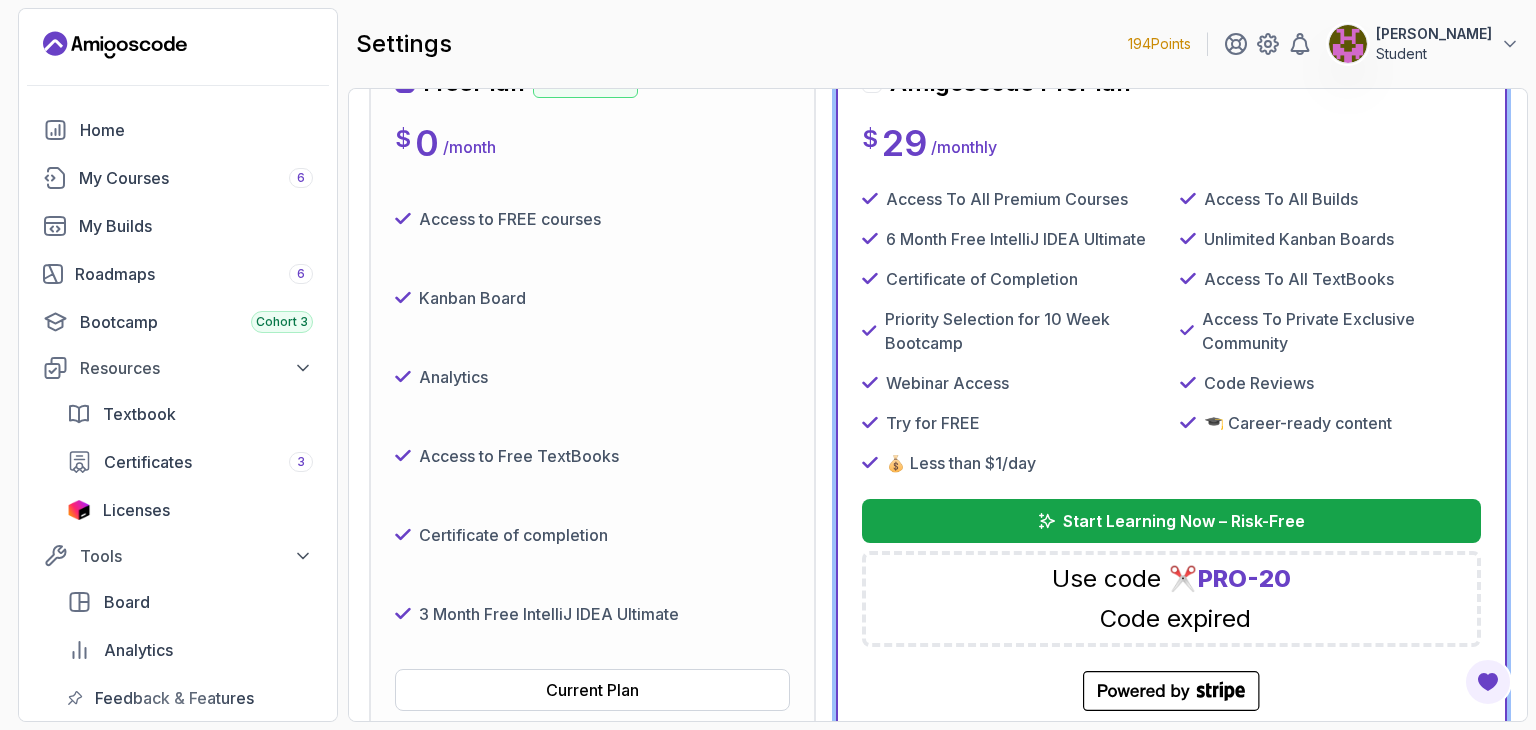 scroll, scrollTop: 360, scrollLeft: 0, axis: vertical 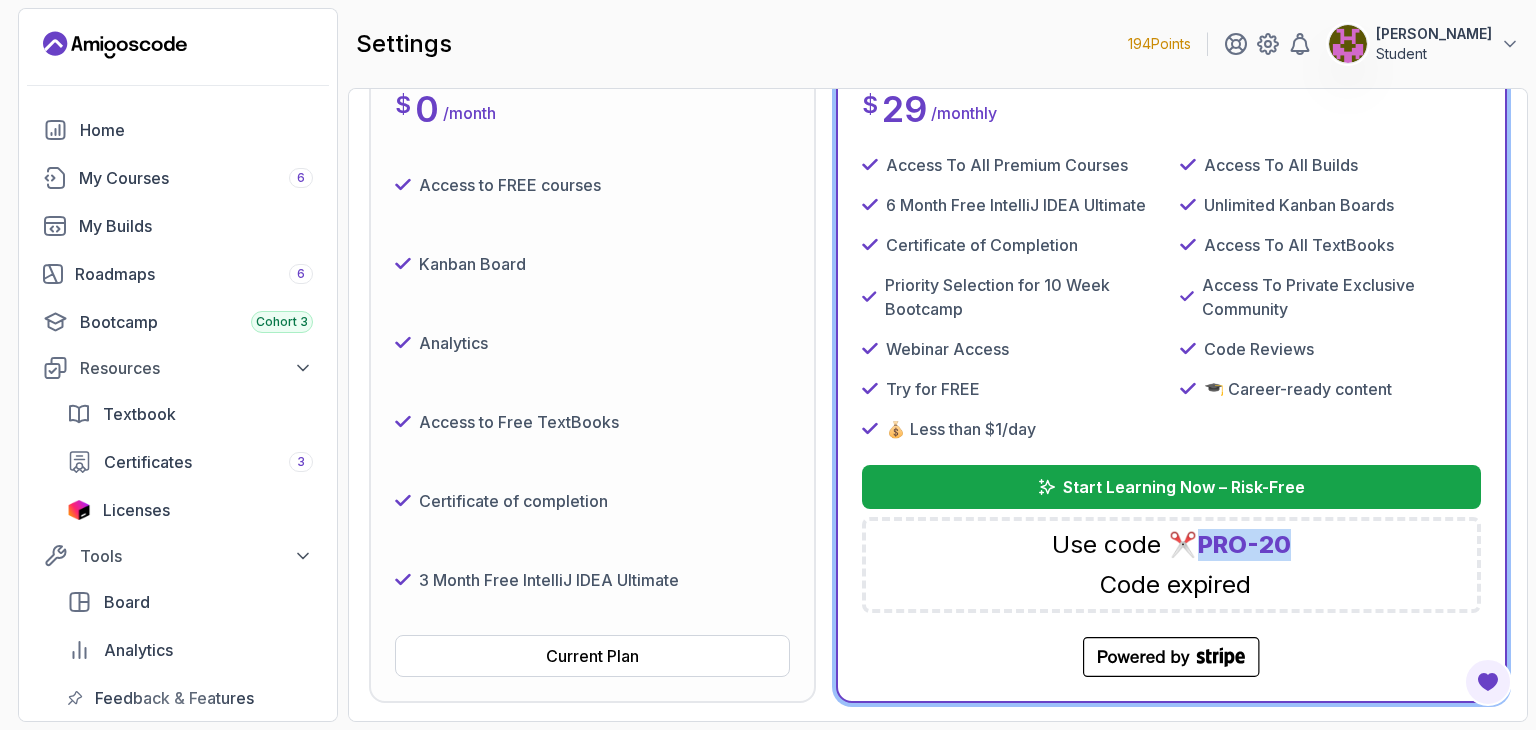 drag, startPoint x: 1304, startPoint y: 533, endPoint x: 1207, endPoint y: 533, distance: 97 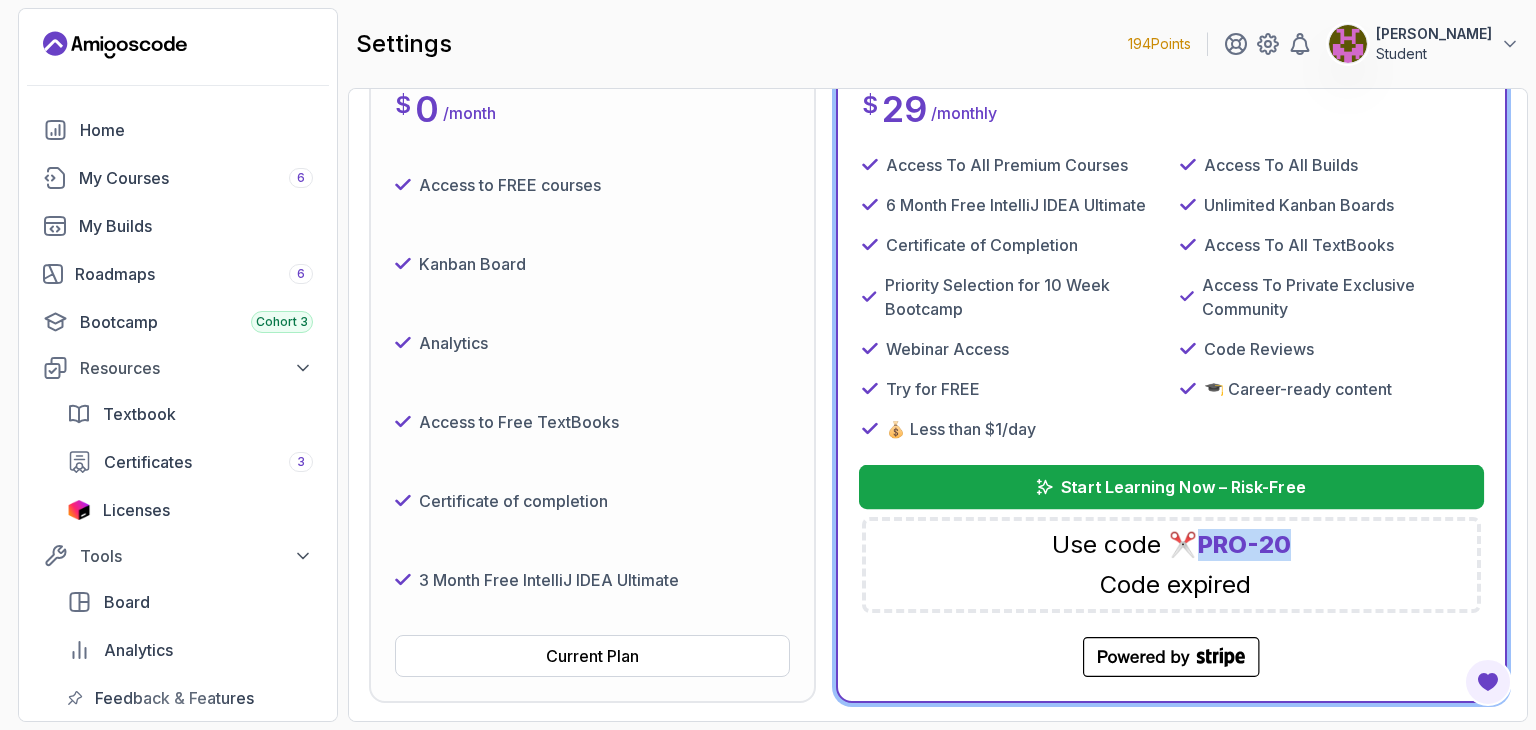 click on "Start Learning Now – Risk-Free" at bounding box center (1184, 487) 